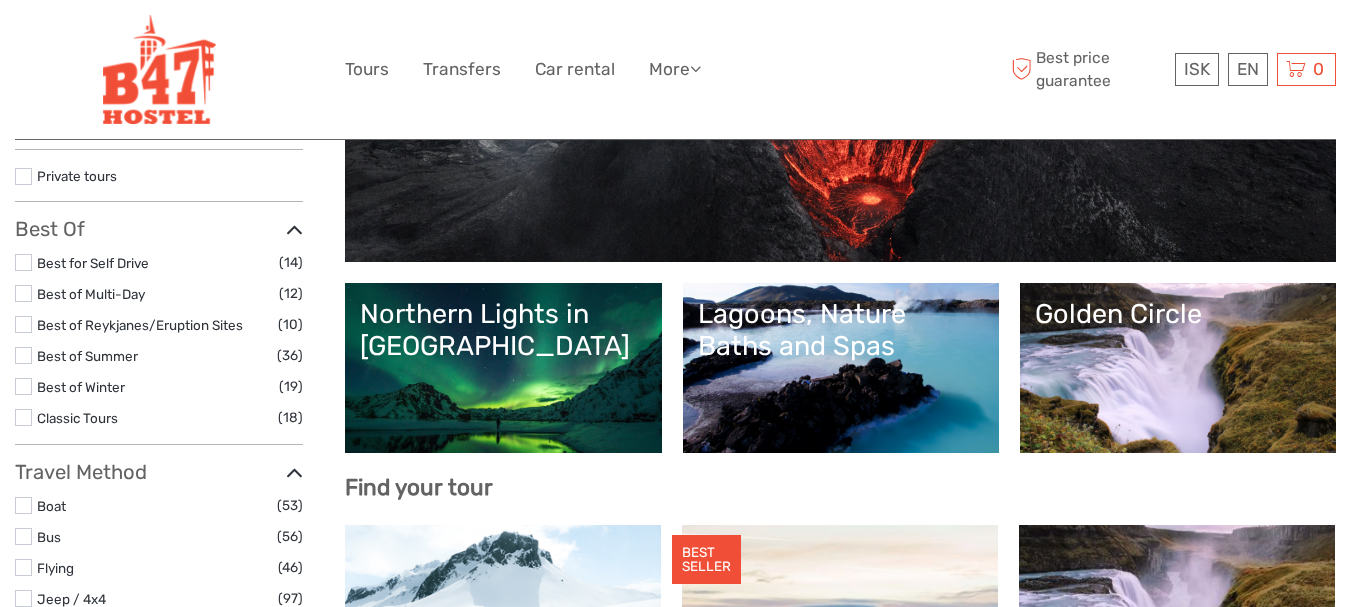 scroll, scrollTop: 300, scrollLeft: 0, axis: vertical 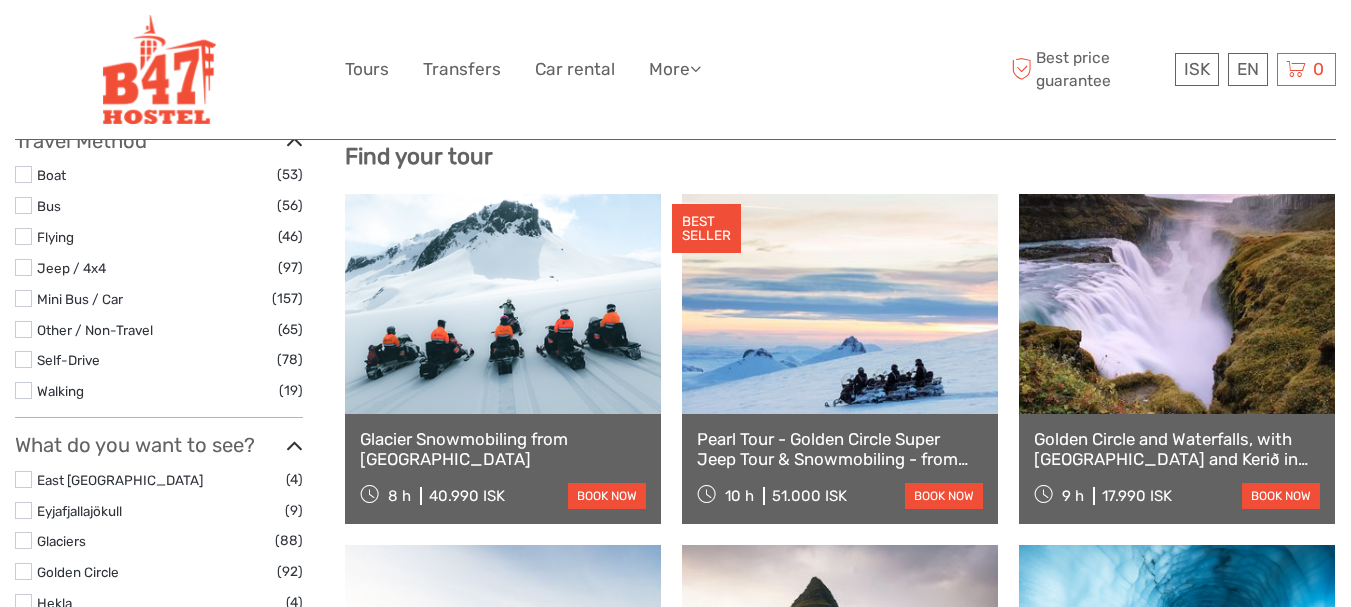 select 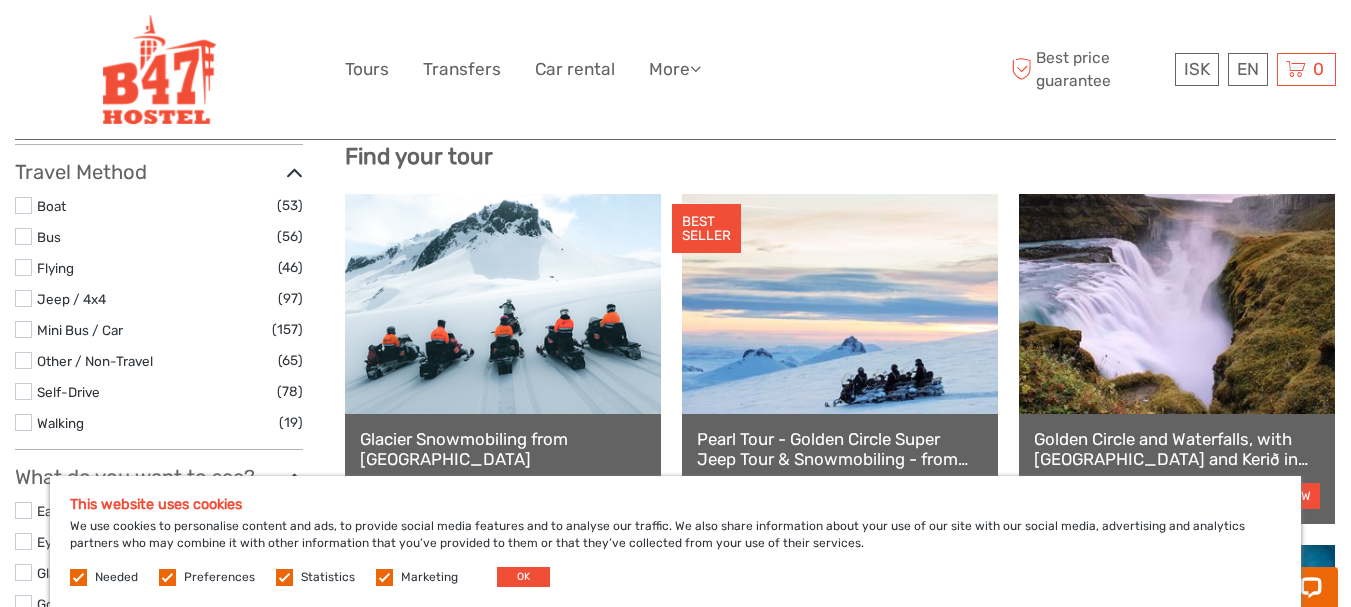 scroll, scrollTop: 0, scrollLeft: 0, axis: both 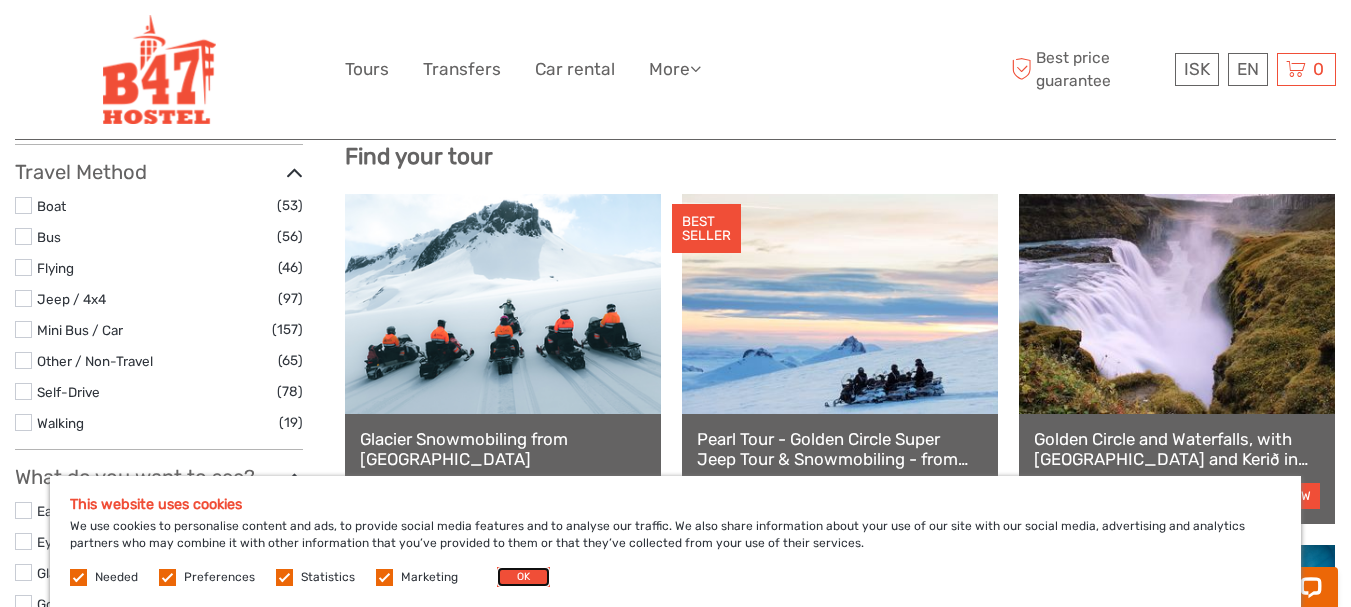 click on "OK" at bounding box center (523, 577) 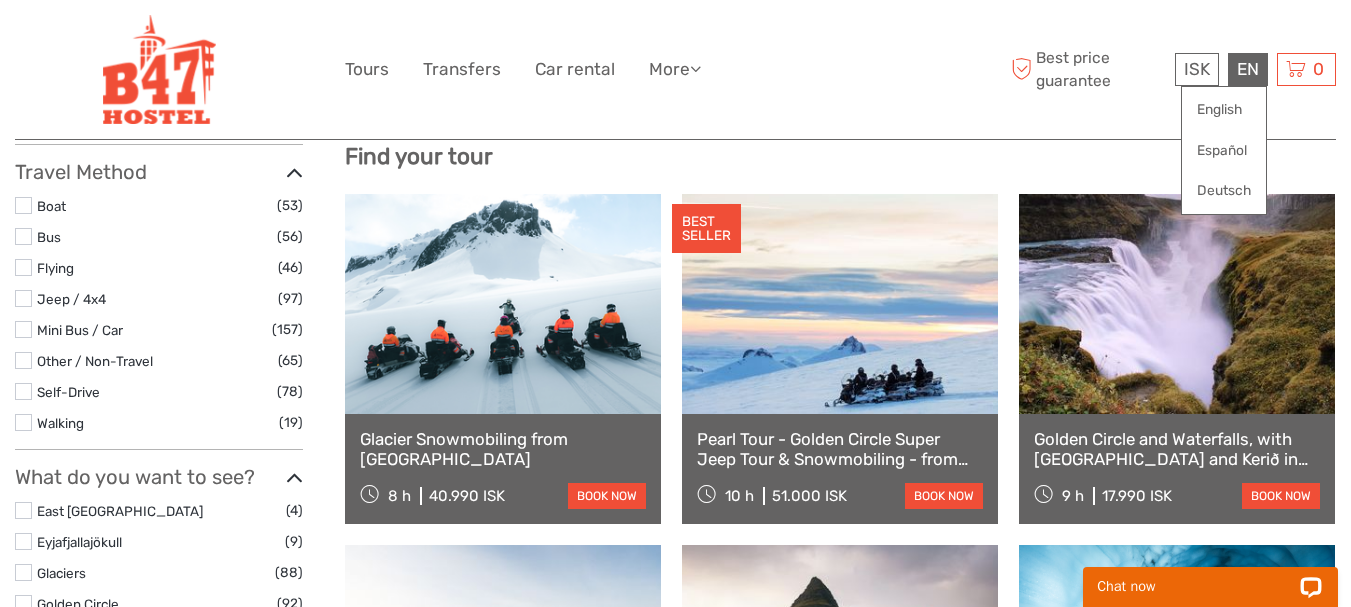 click on "EN
English
Español
Deutsch" at bounding box center (1248, 69) 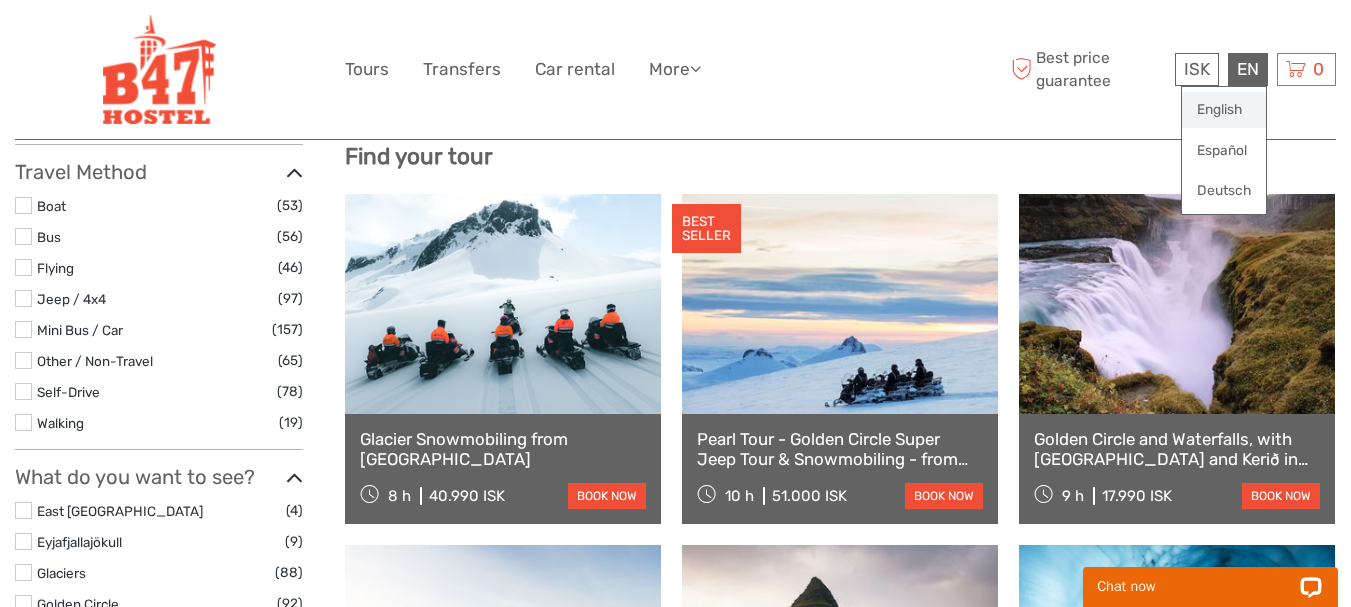 click on "English" at bounding box center (1224, 110) 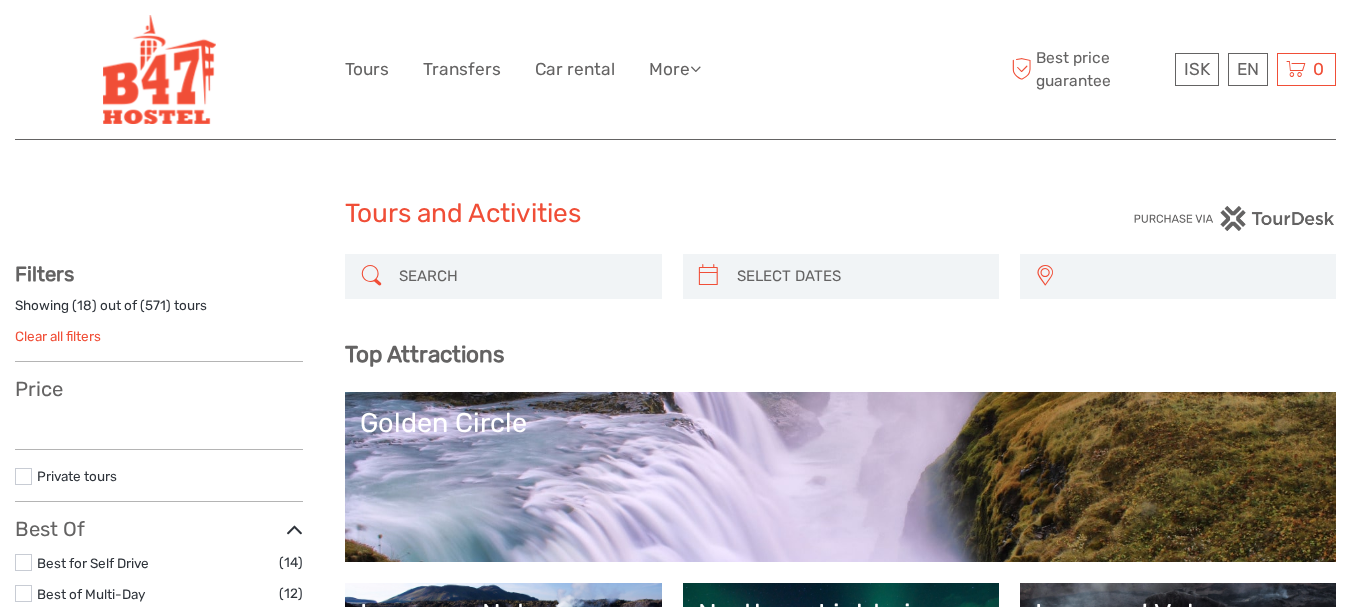 select 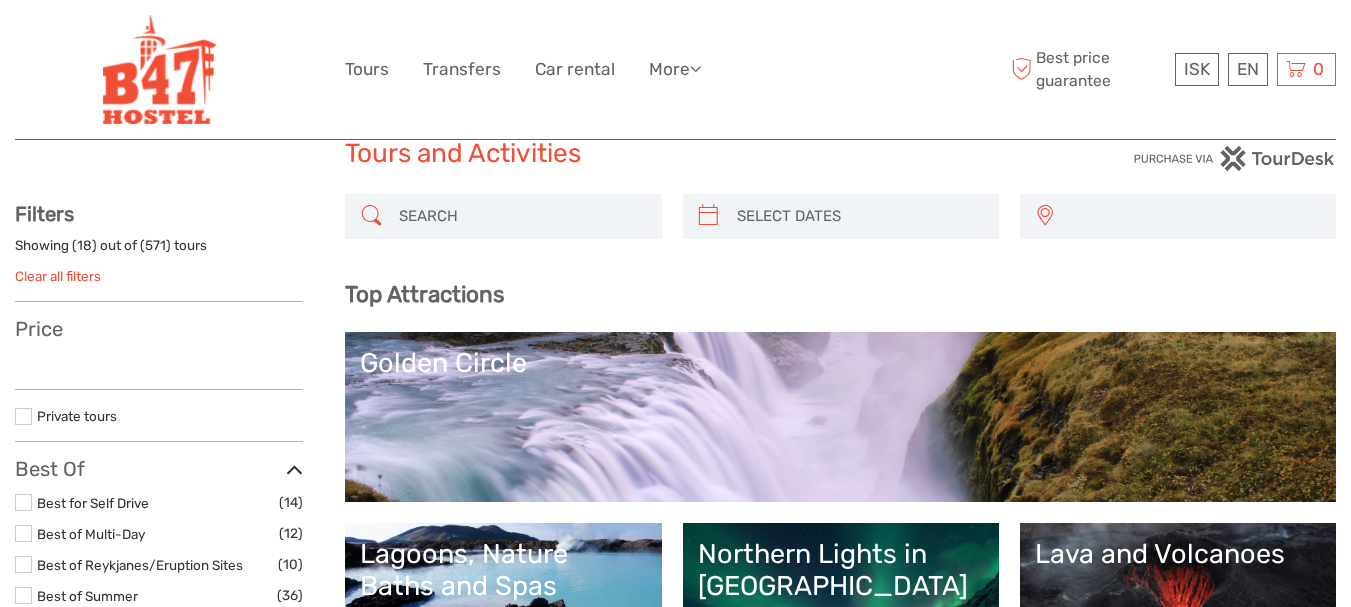 scroll, scrollTop: 300, scrollLeft: 0, axis: vertical 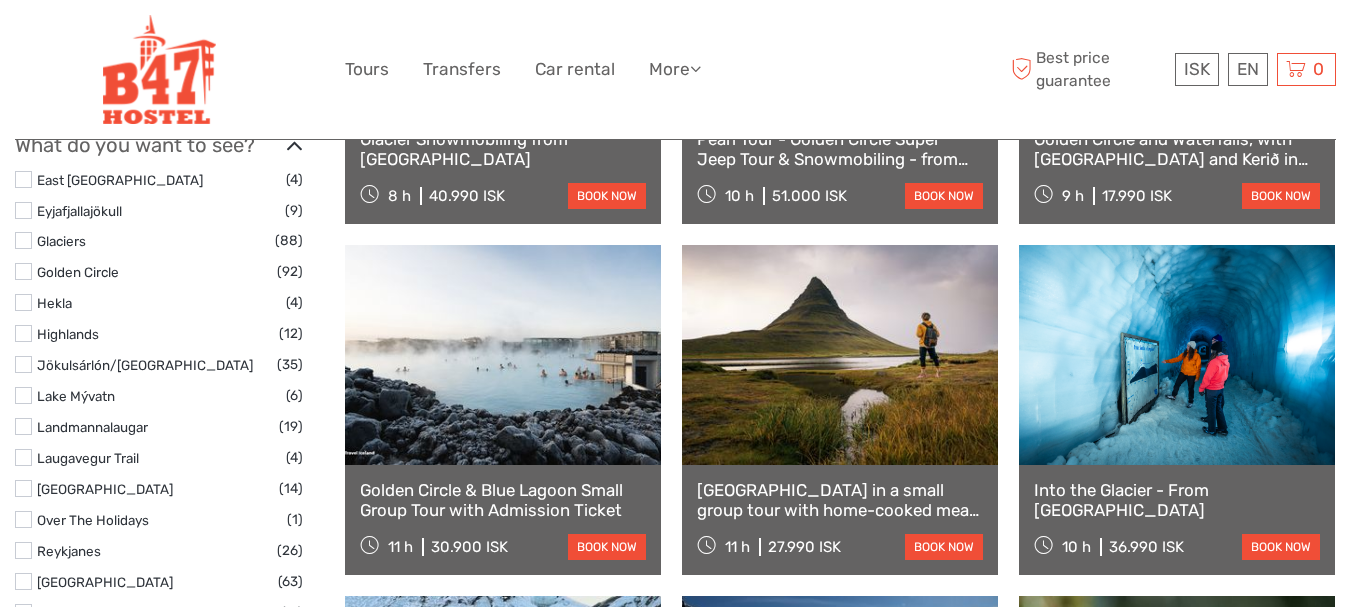 select 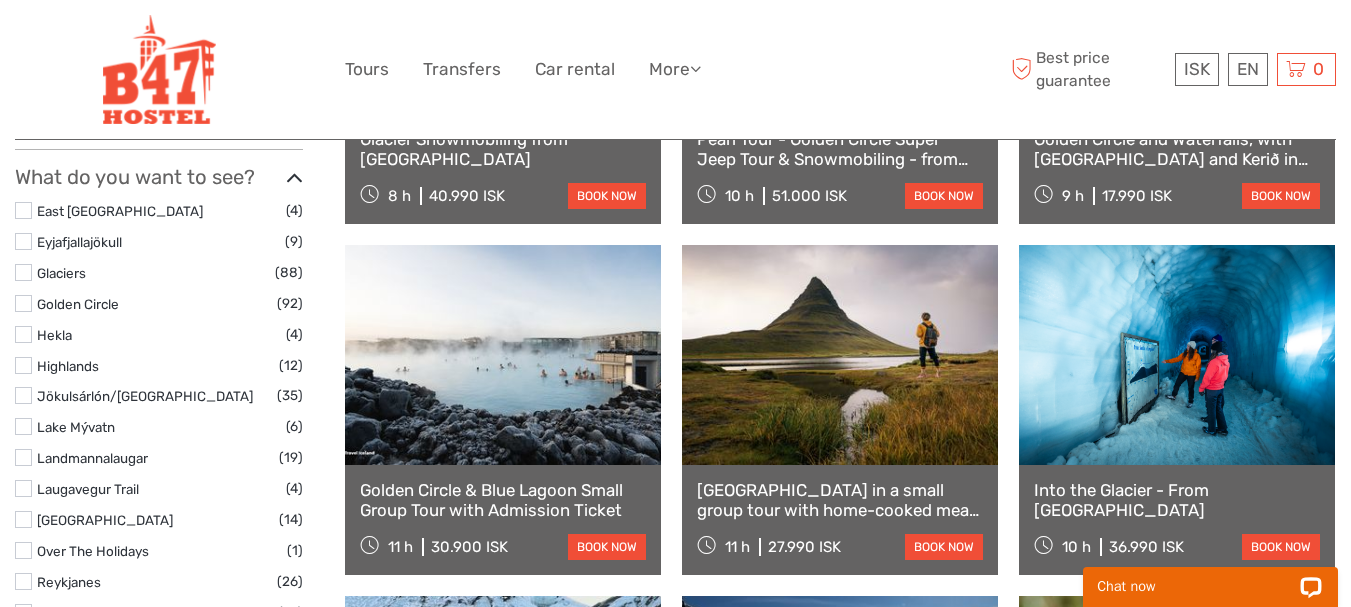 scroll, scrollTop: 0, scrollLeft: 0, axis: both 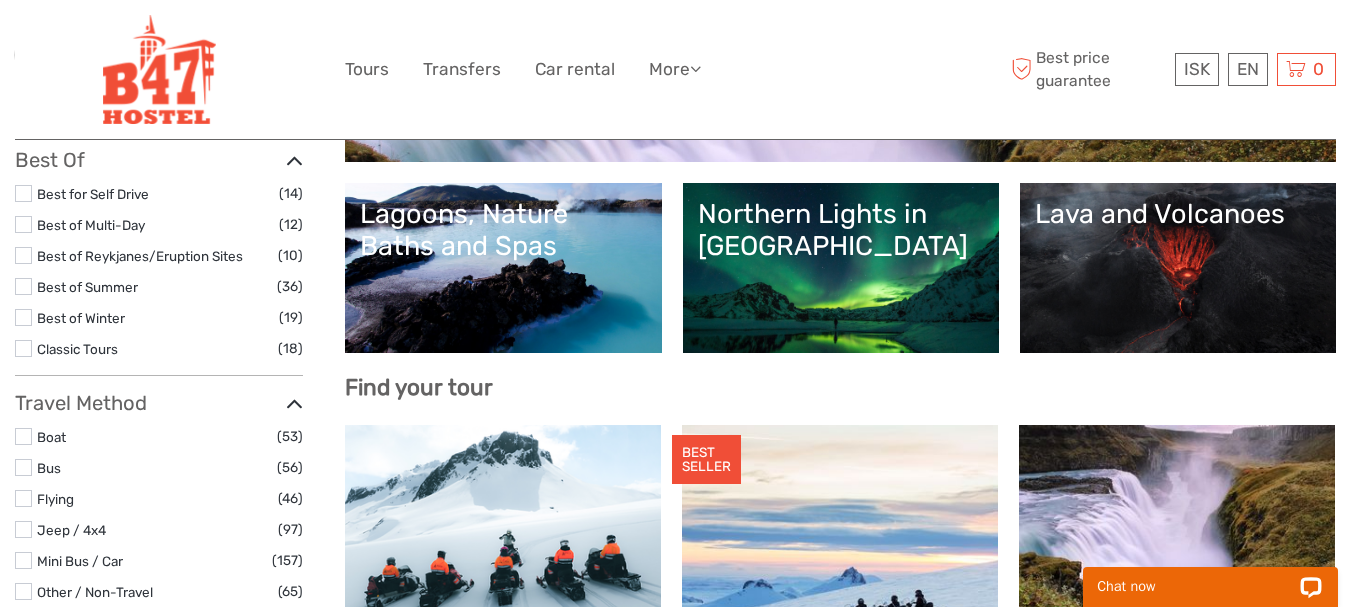 click on "Lagoons, Nature Baths and Spas" at bounding box center (503, 268) 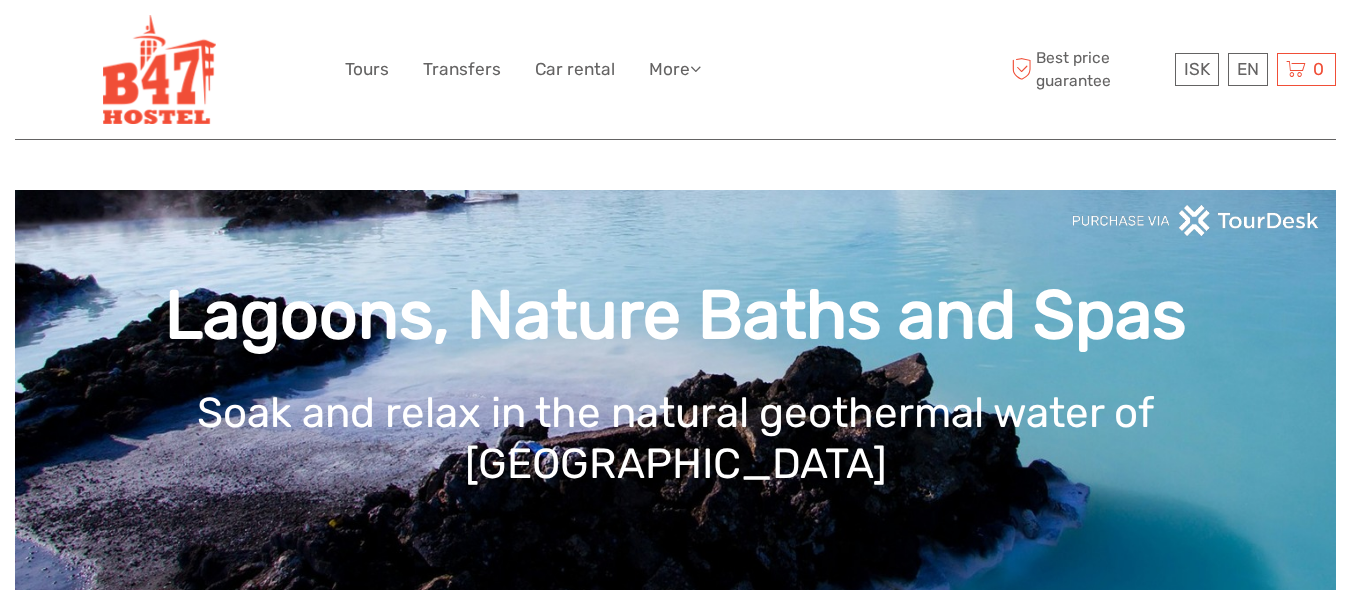 scroll, scrollTop: 0, scrollLeft: 0, axis: both 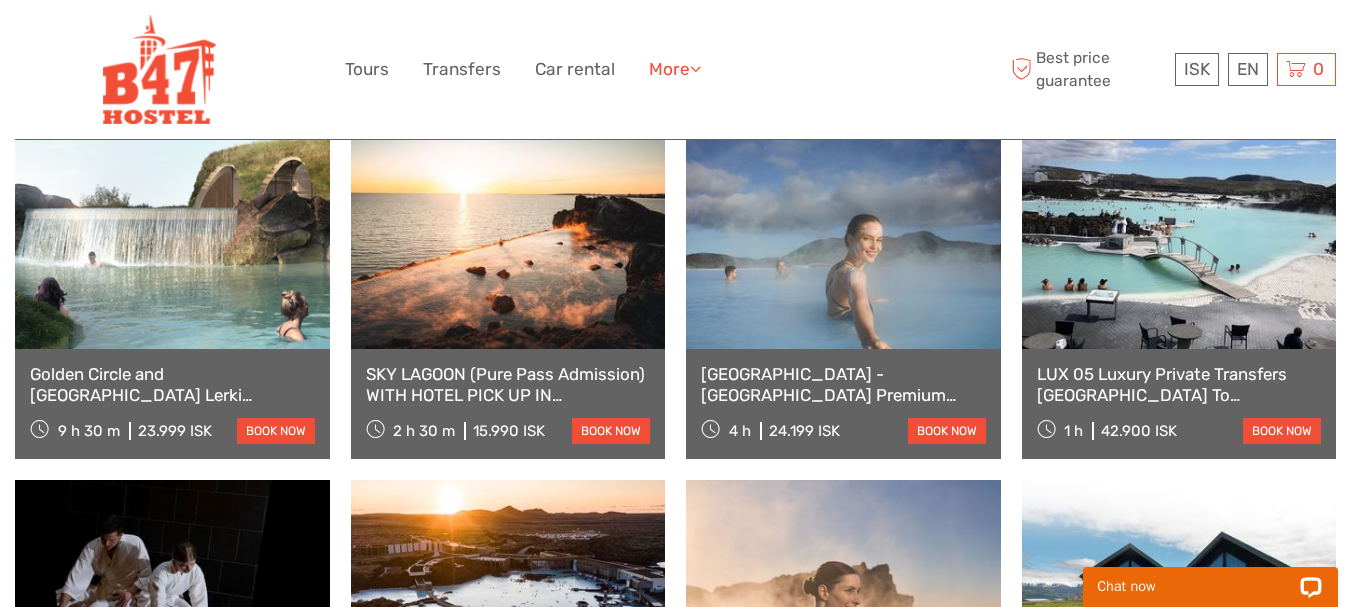 click at bounding box center (695, 68) 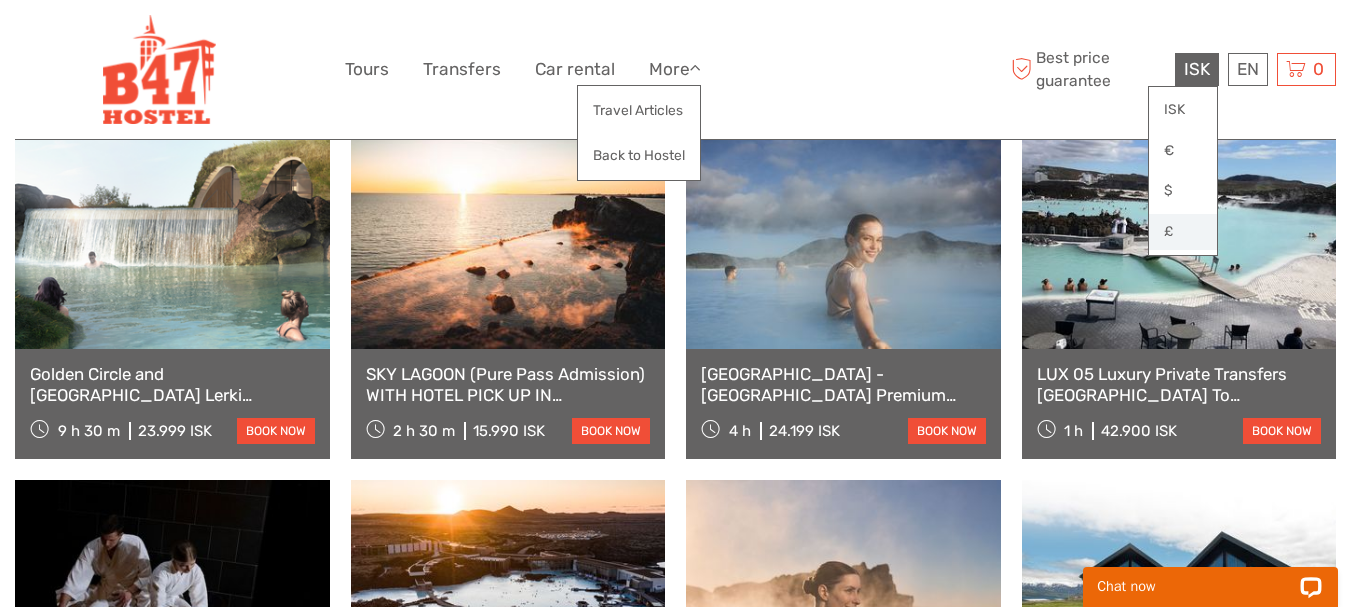 click on "£" at bounding box center [1183, 232] 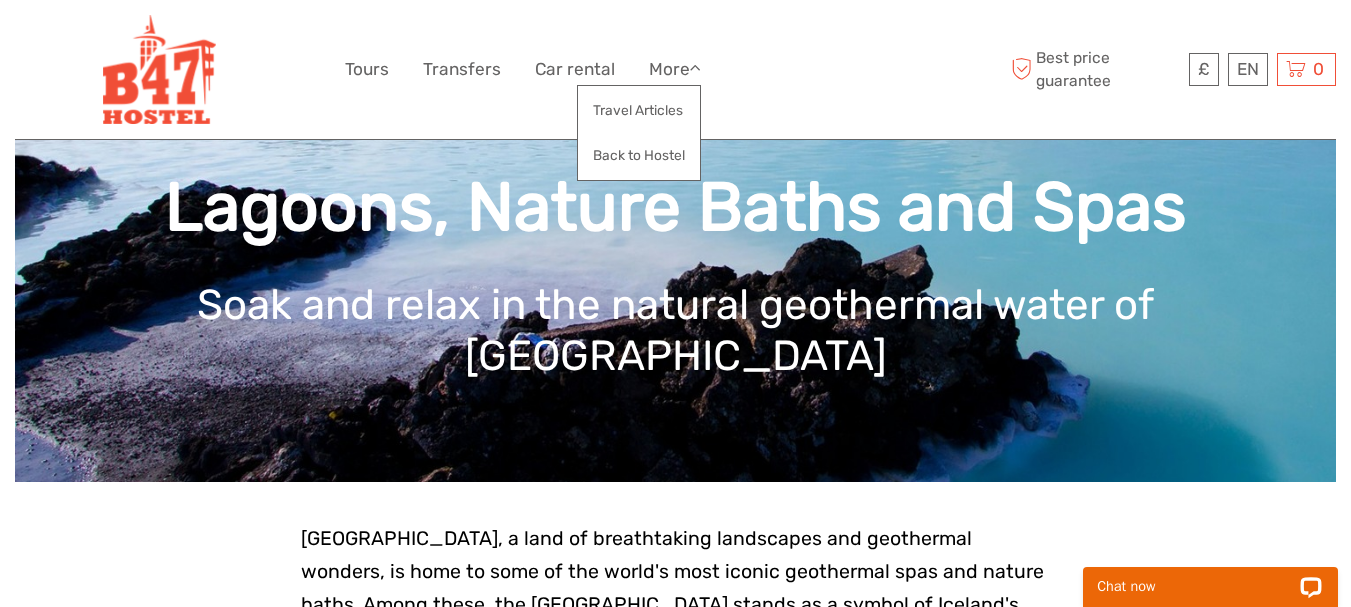 scroll, scrollTop: 0, scrollLeft: 0, axis: both 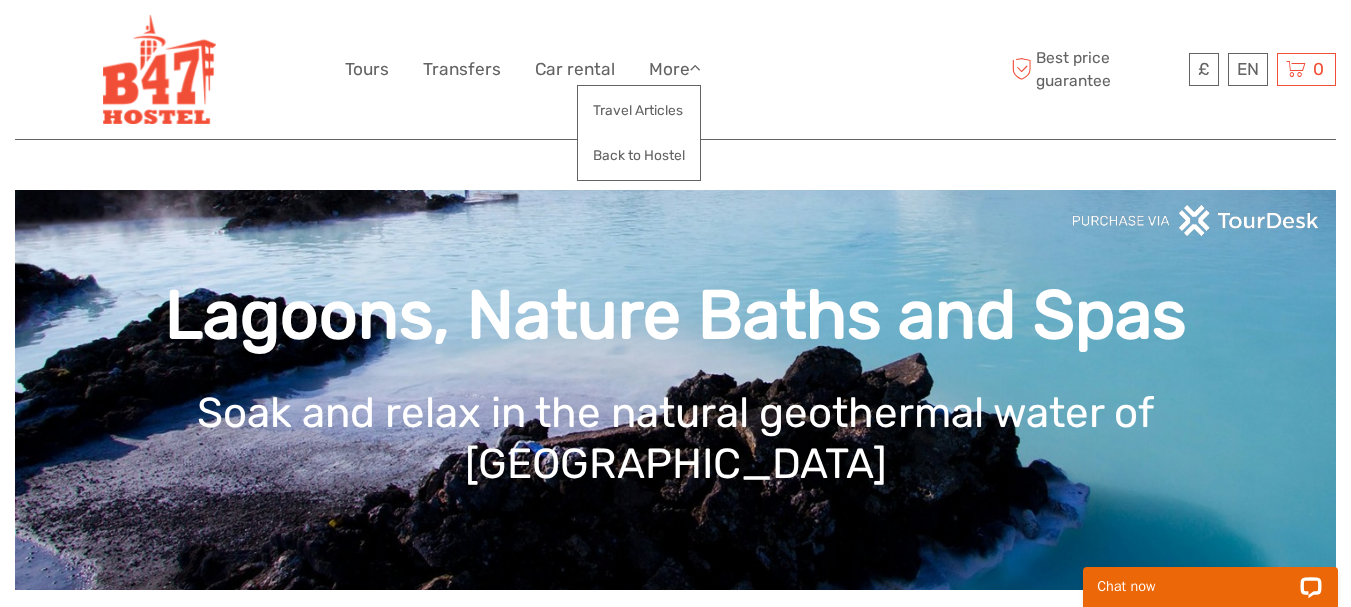 click on "£
ISK
€
$
£
EN
English
Español
Deutsch
Tours
Transfers
Car rental
More
Travel Articles
Back to Hostel
Travel Articles
Back to Hostel
Best price guarantee" at bounding box center (675, 69) 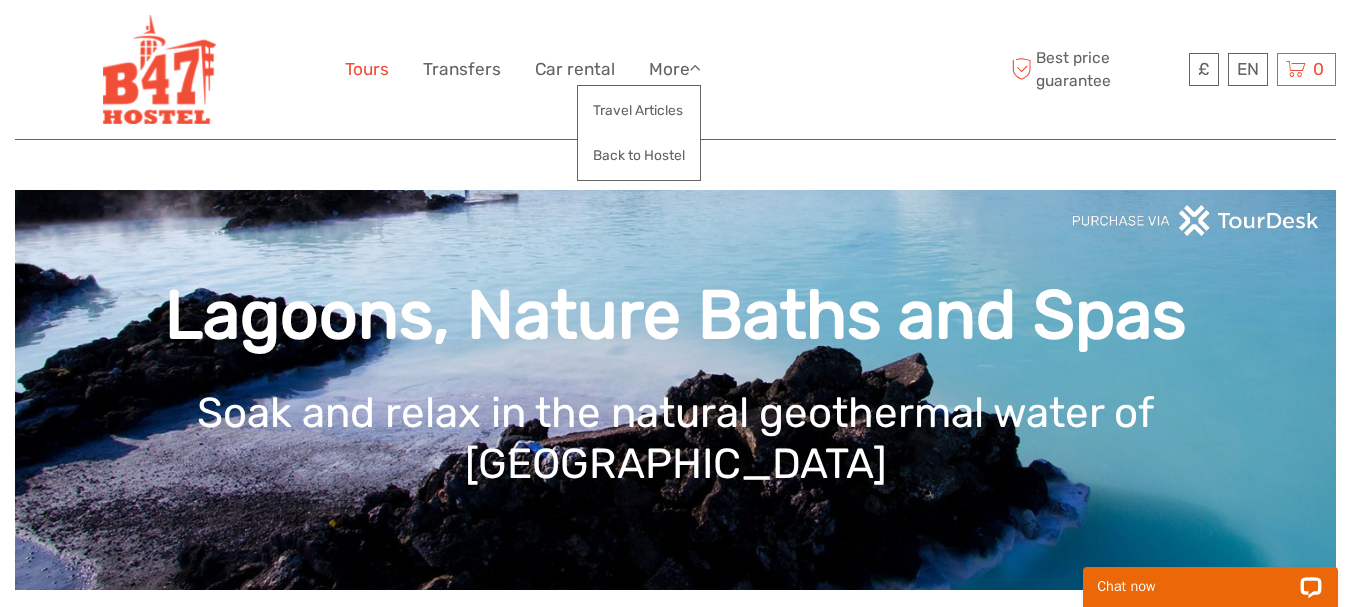 click on "Tours" at bounding box center [367, 69] 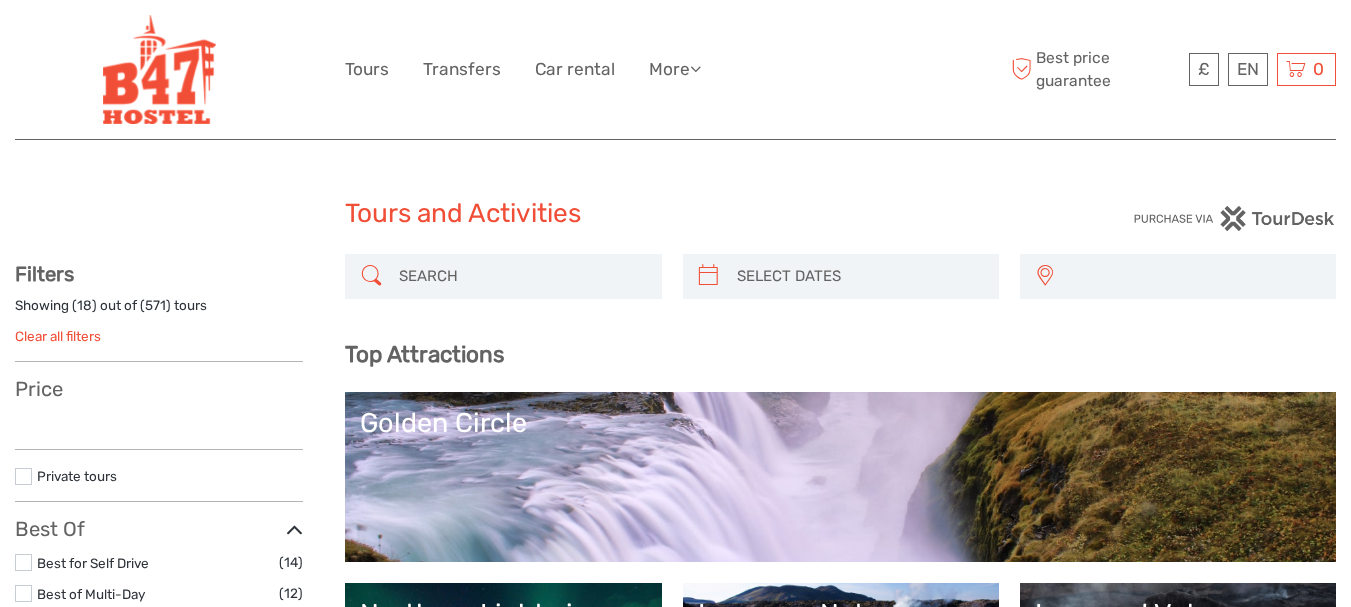 select 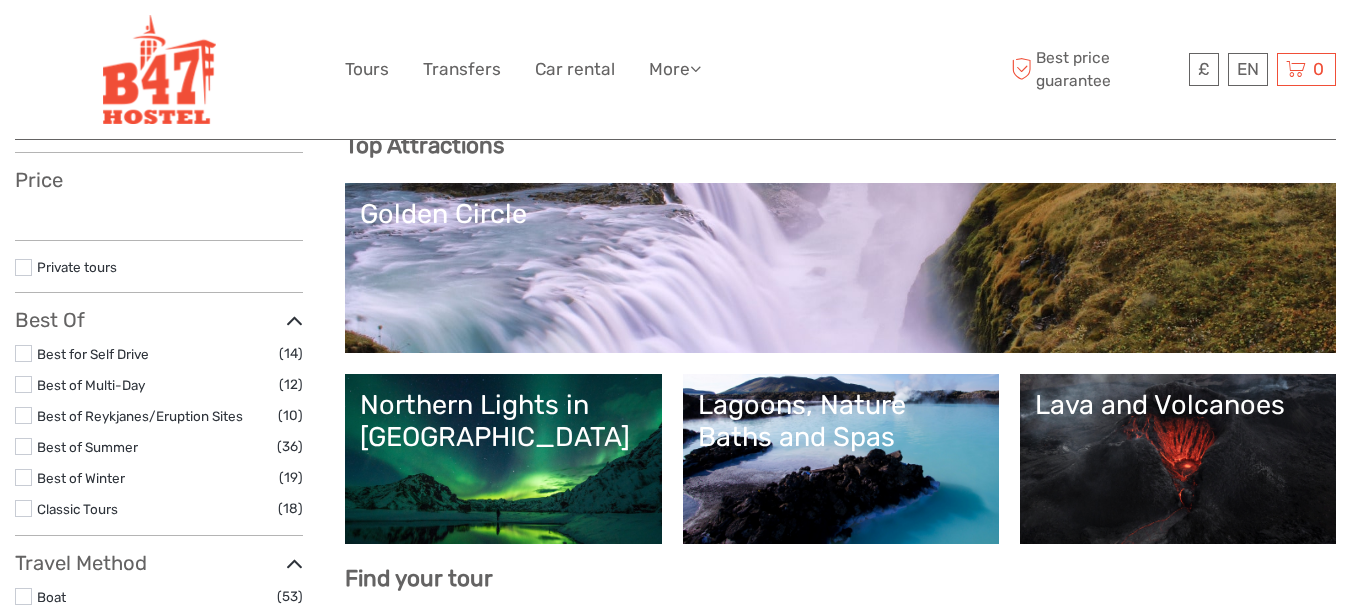 scroll, scrollTop: 0, scrollLeft: 0, axis: both 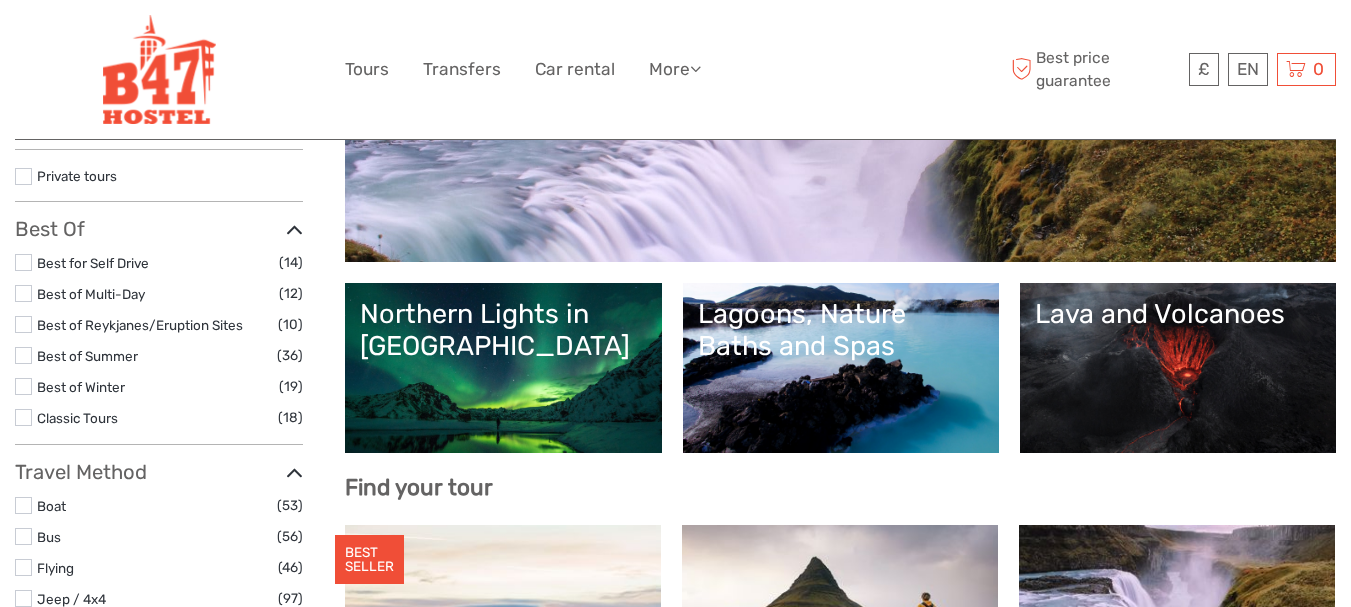 select 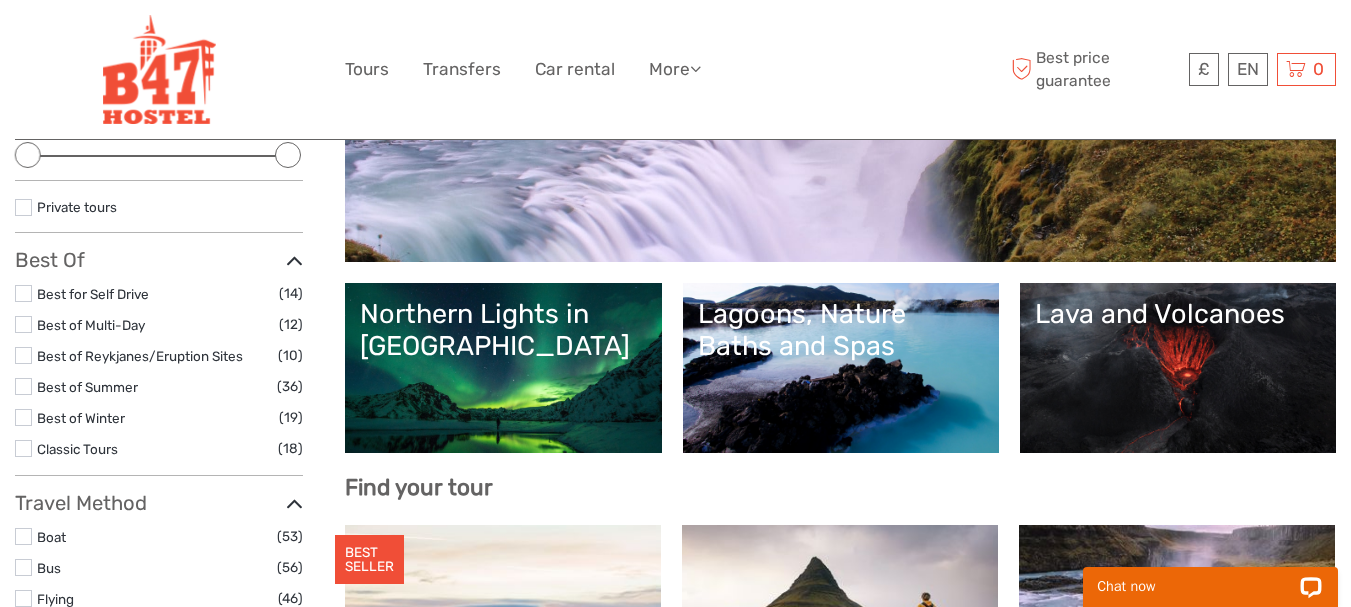 scroll, scrollTop: 0, scrollLeft: 0, axis: both 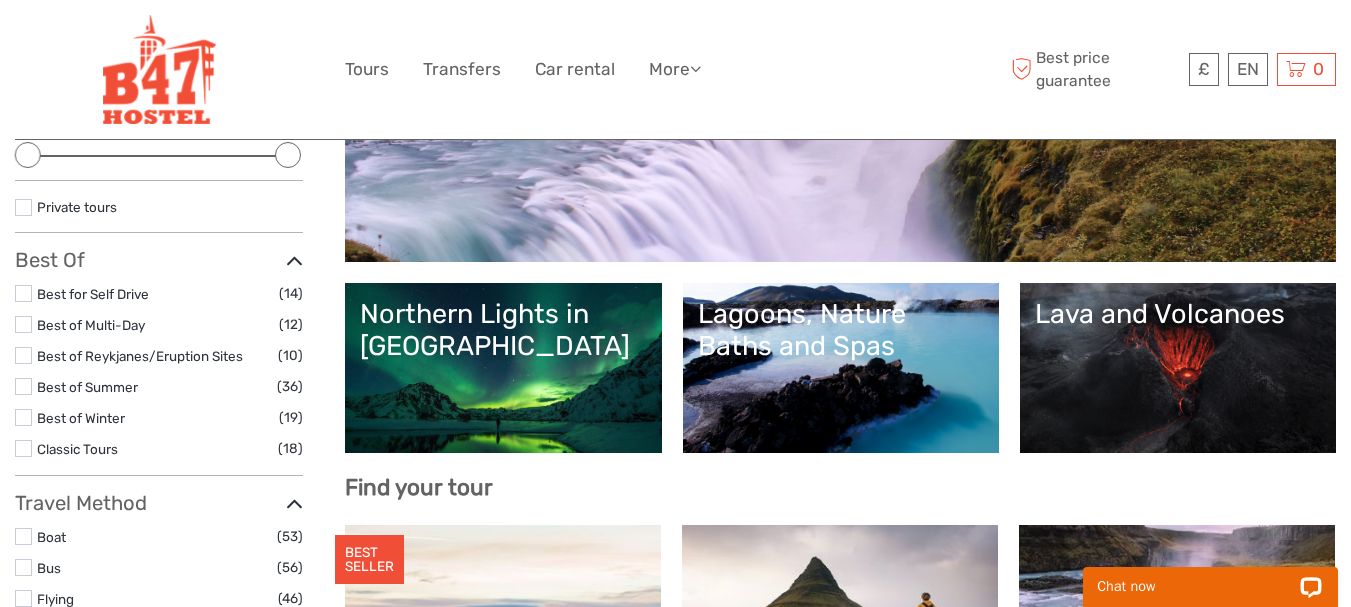 click on "Northern Lights in Iceland" at bounding box center (503, 330) 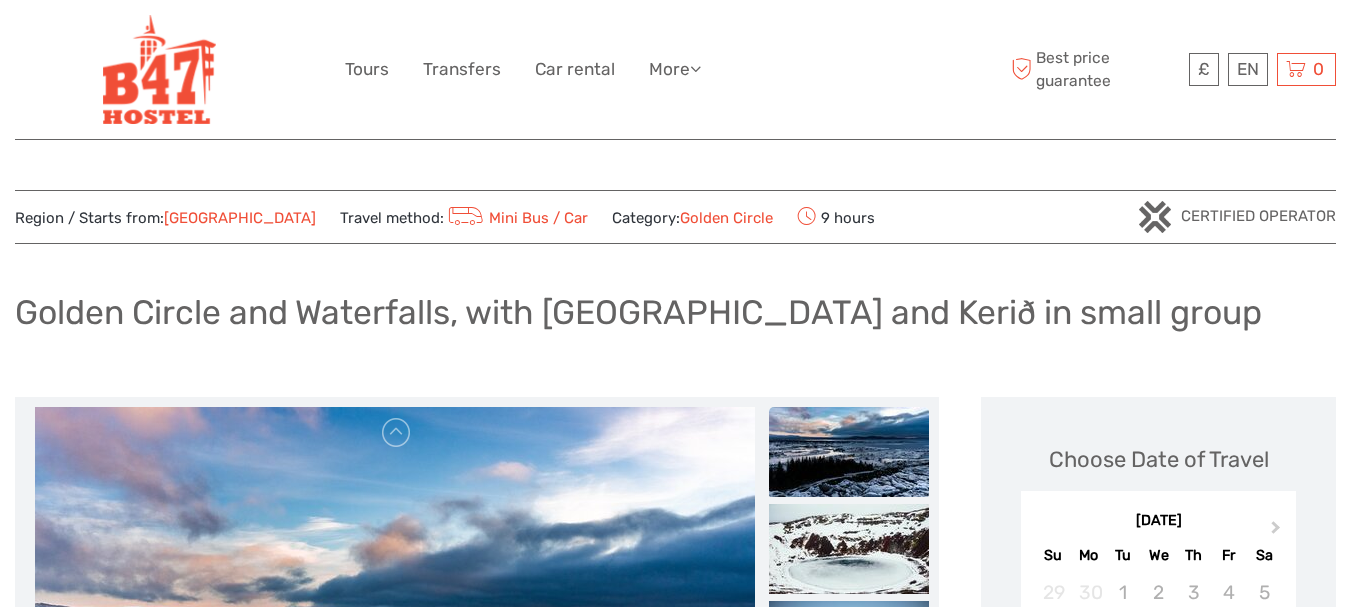 scroll, scrollTop: 0, scrollLeft: 0, axis: both 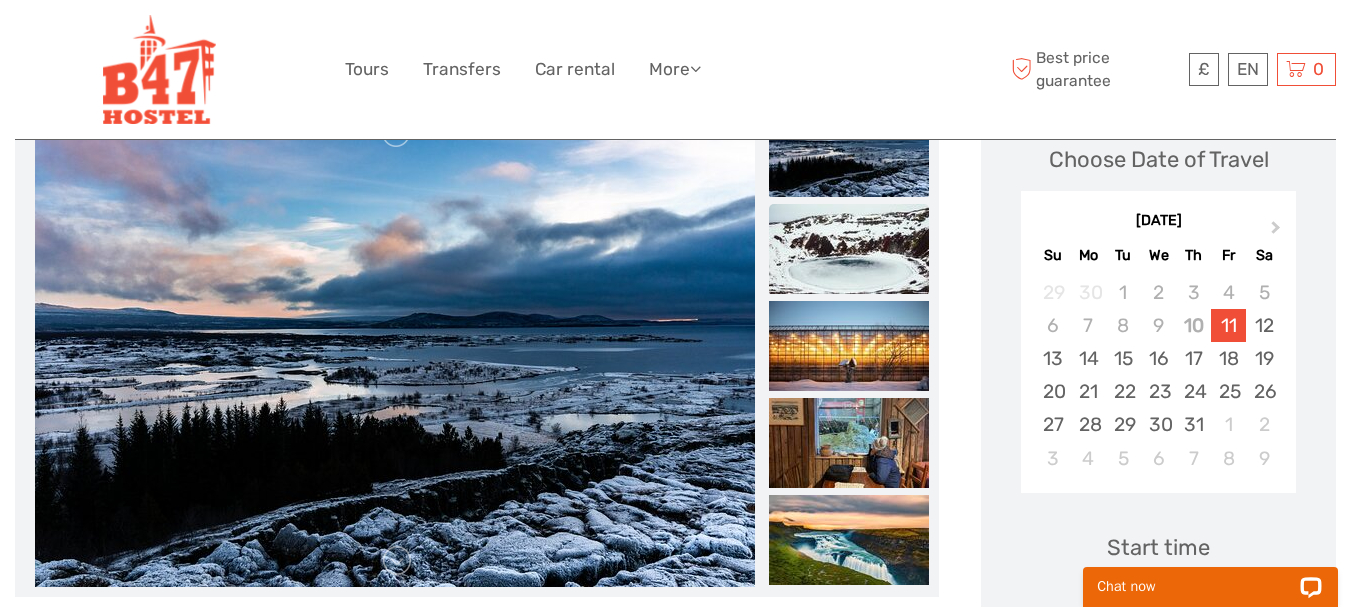 click at bounding box center [849, 249] 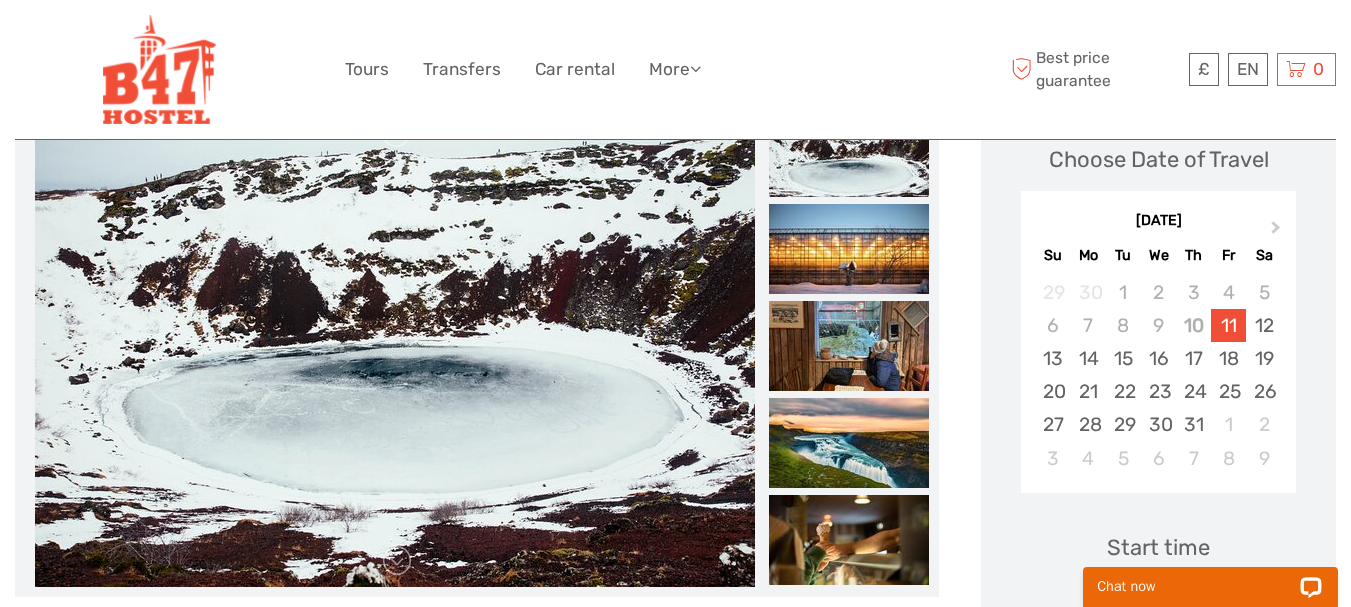 click at bounding box center [849, 249] 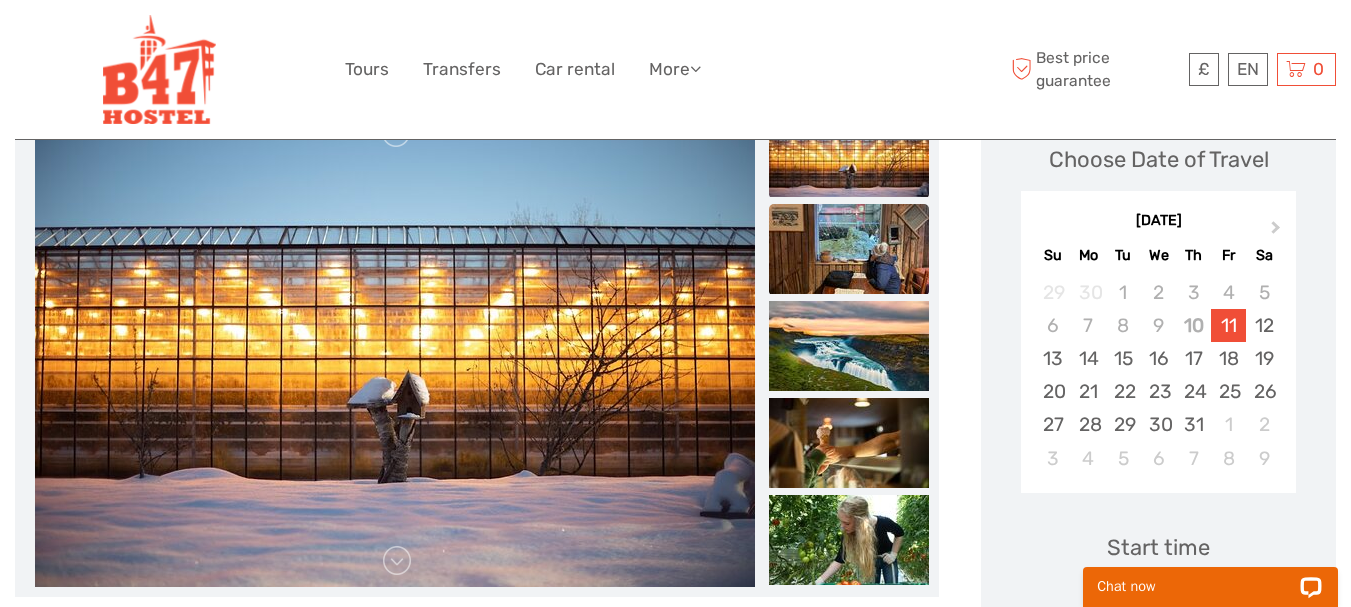 click at bounding box center [849, 249] 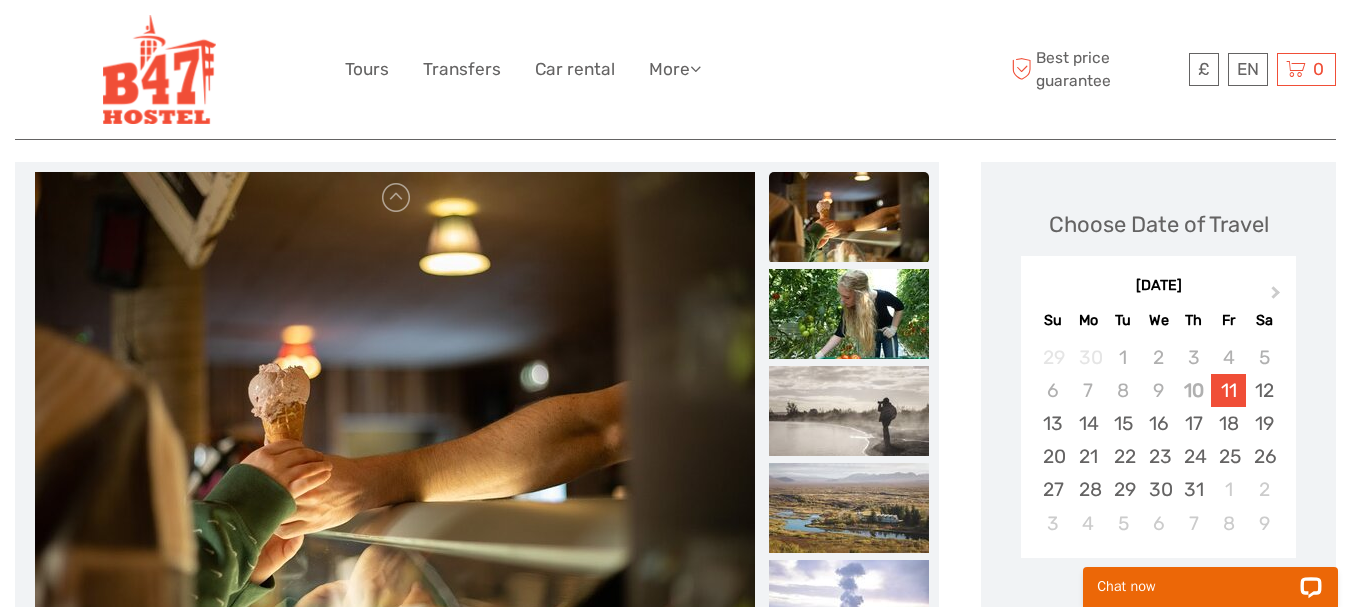scroll, scrollTop: 100, scrollLeft: 0, axis: vertical 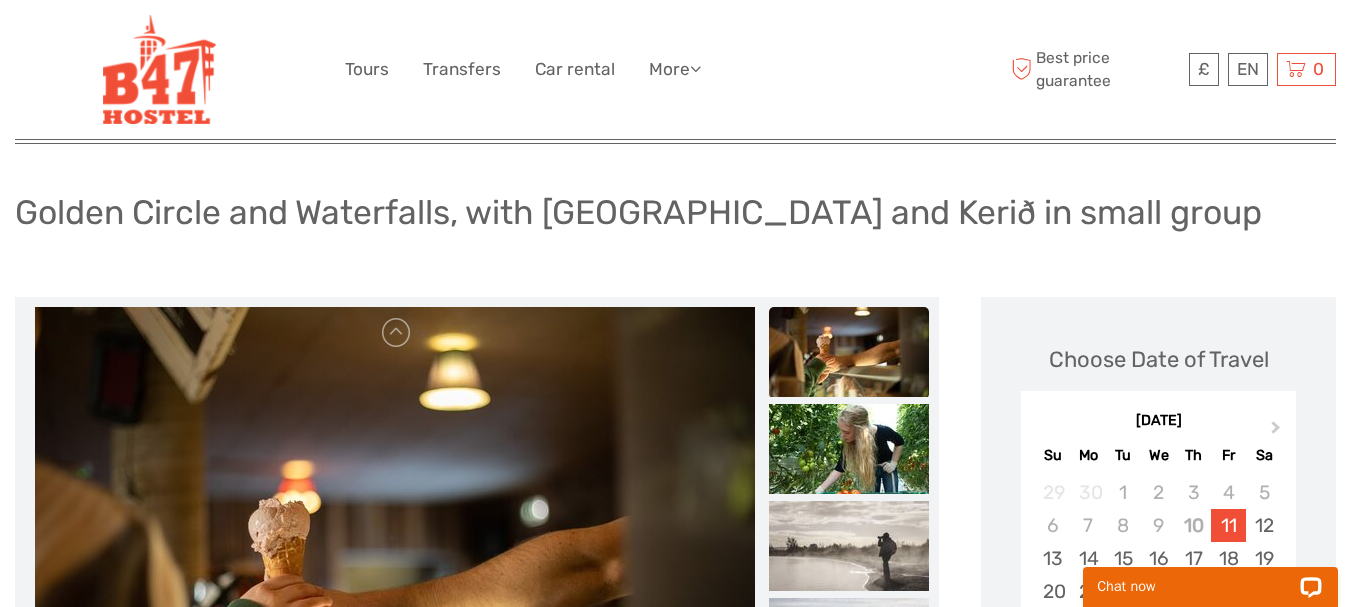 click at bounding box center [394, 547] 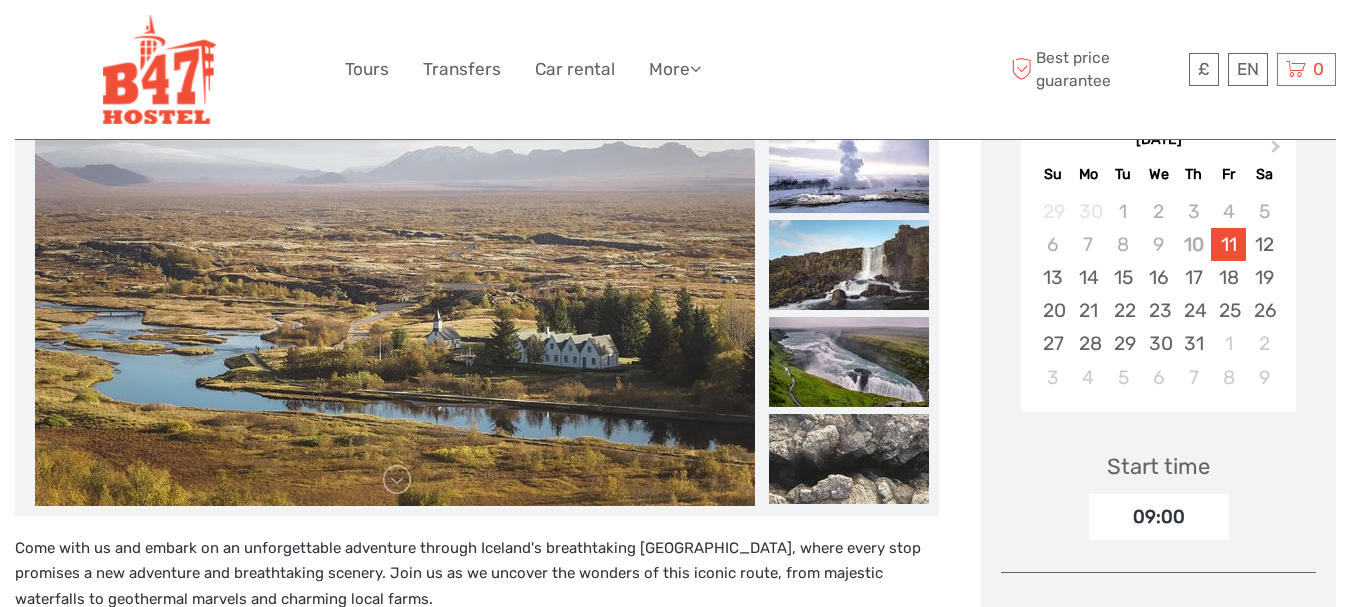 scroll, scrollTop: 100, scrollLeft: 0, axis: vertical 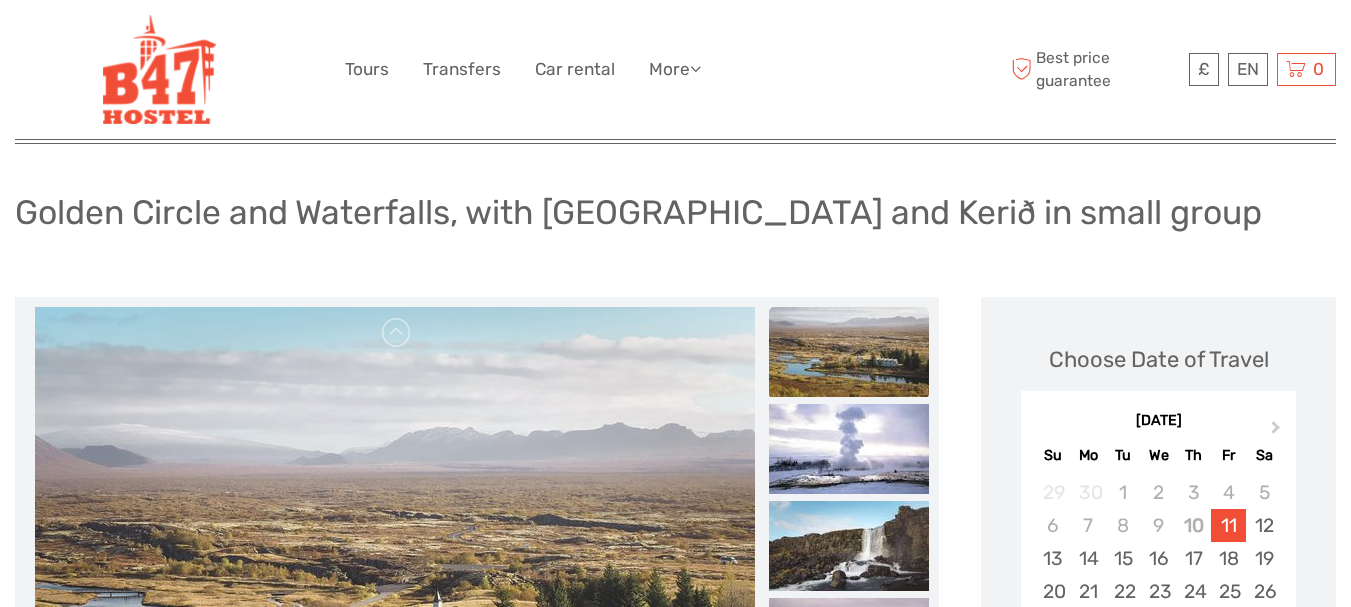 click at bounding box center [395, 547] 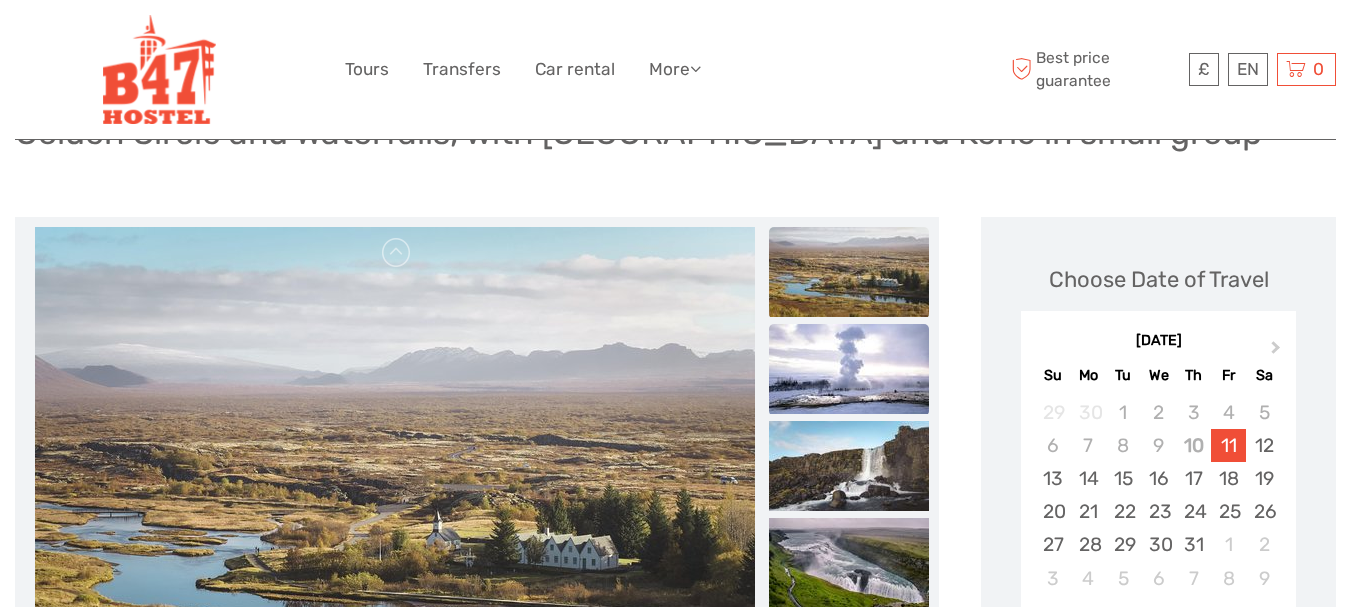 scroll, scrollTop: 300, scrollLeft: 0, axis: vertical 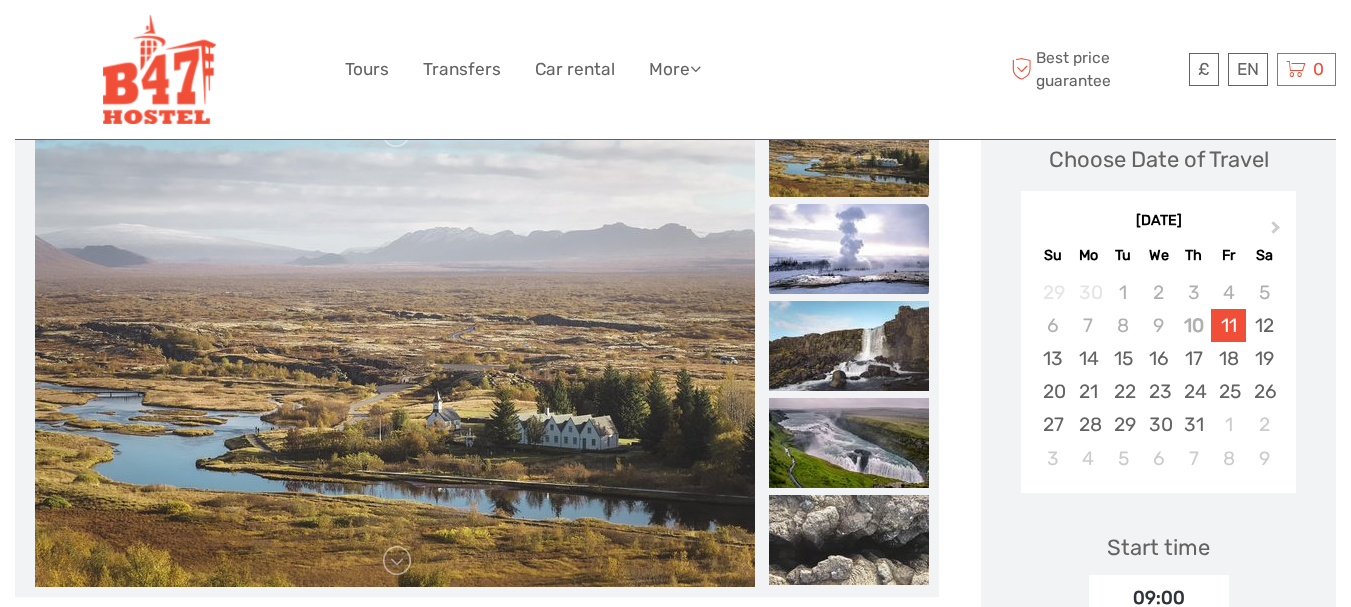 click at bounding box center [849, 249] 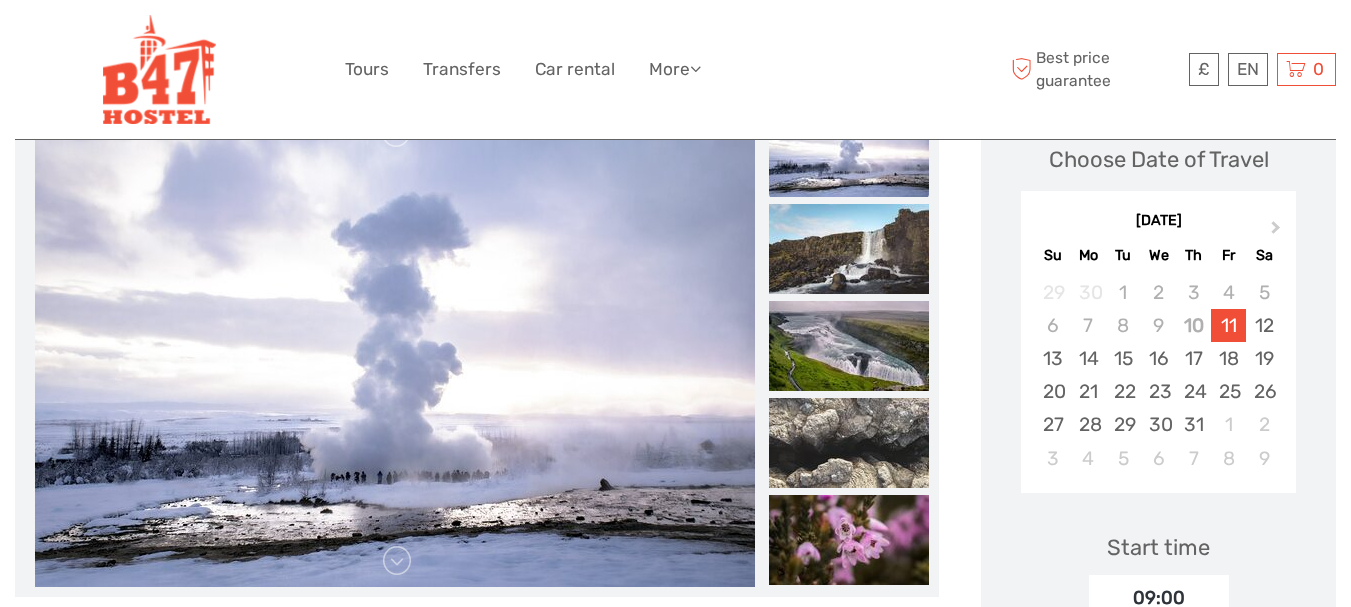 click at bounding box center (849, 249) 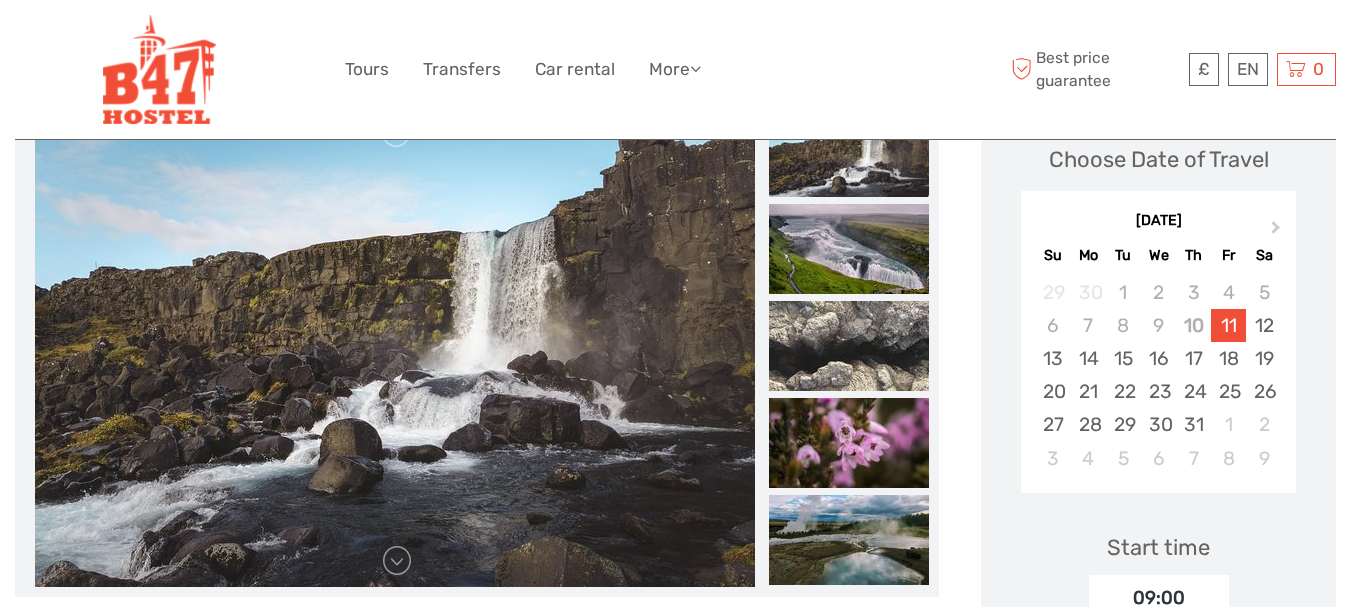 click at bounding box center [849, 249] 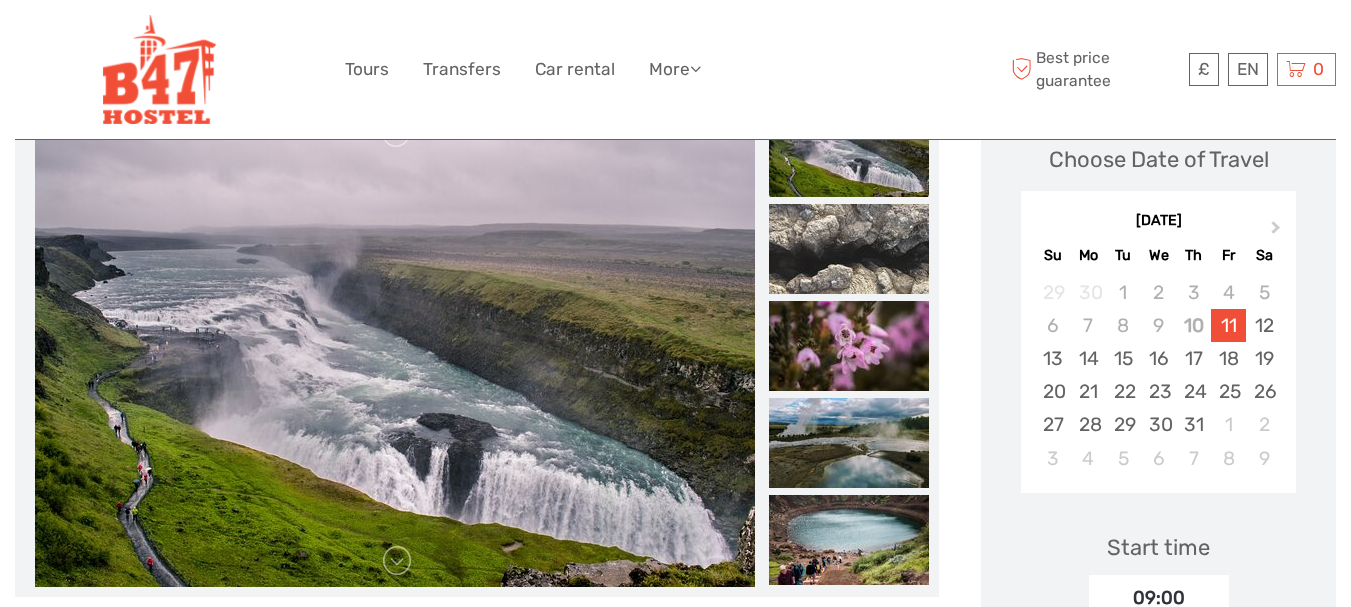 click at bounding box center (849, 249) 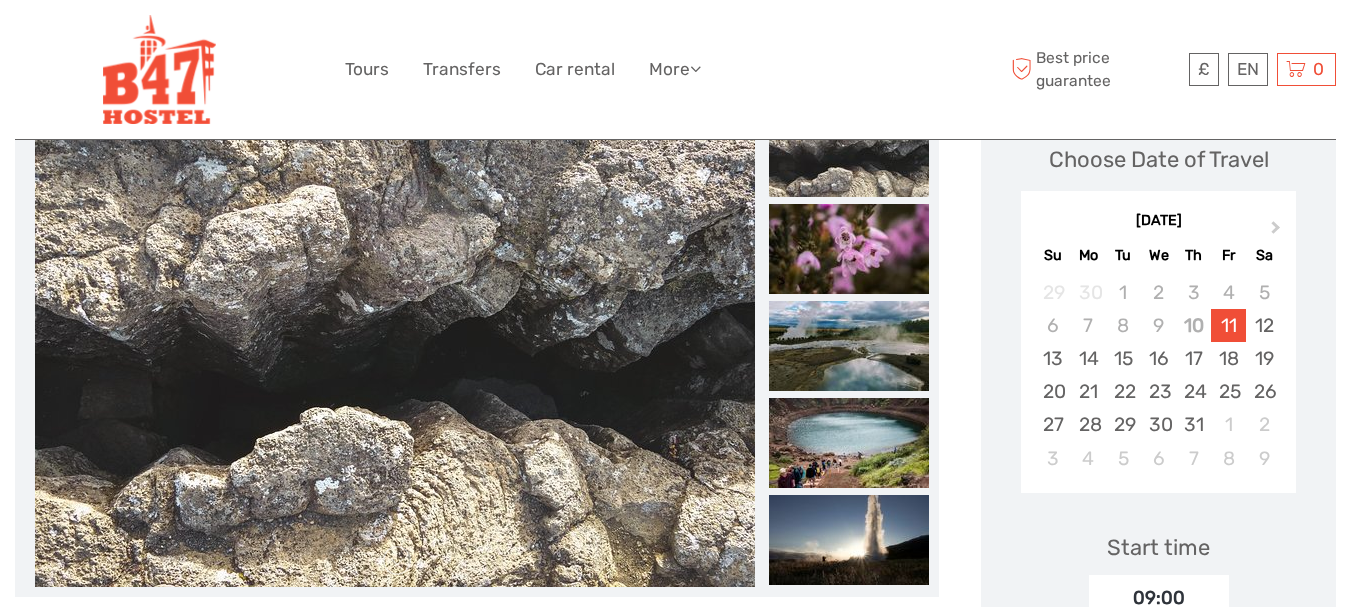 click at bounding box center [849, 249] 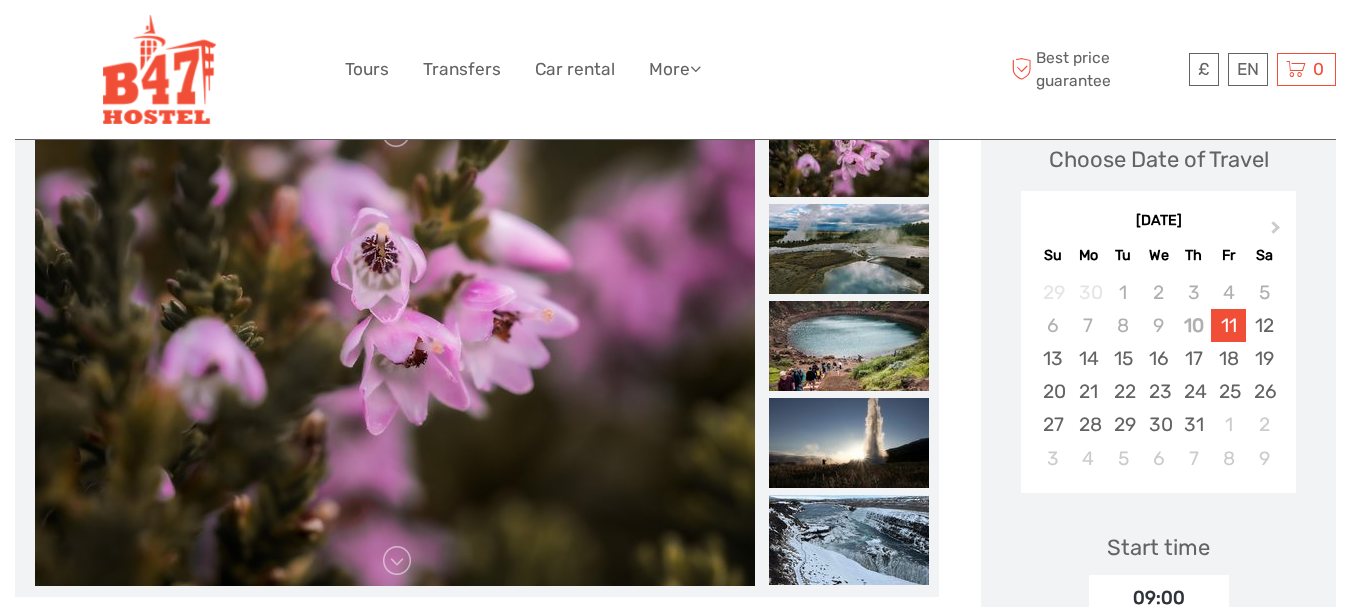 click at bounding box center [849, 249] 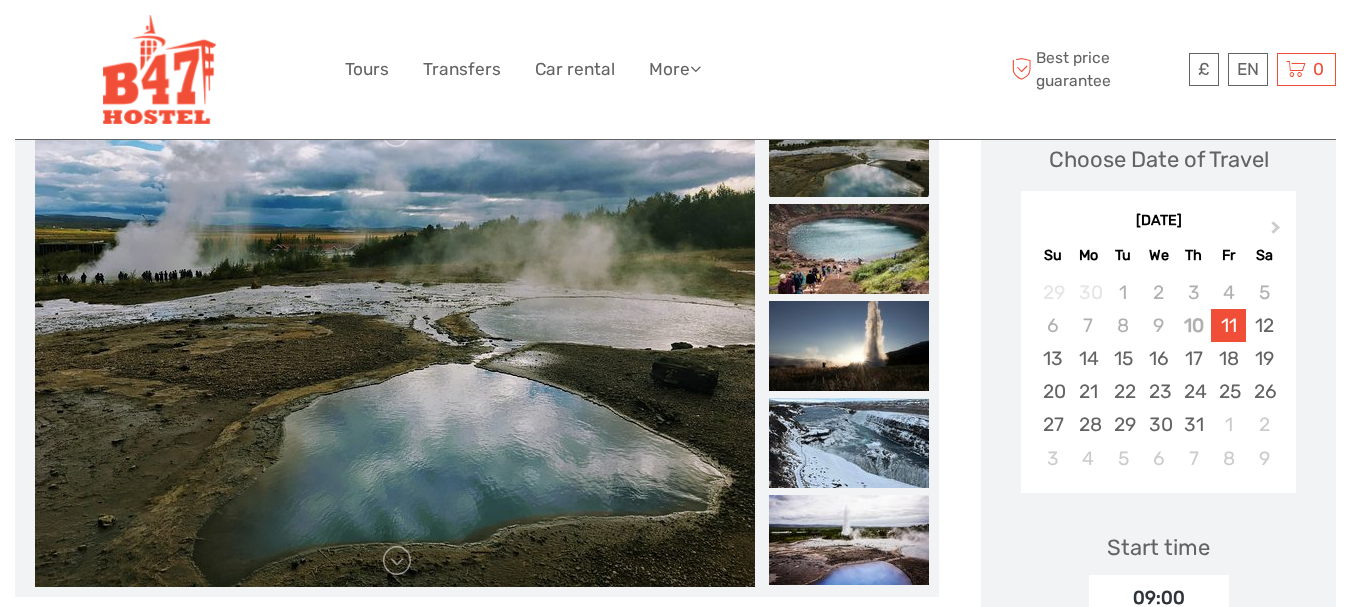 click at bounding box center (849, 249) 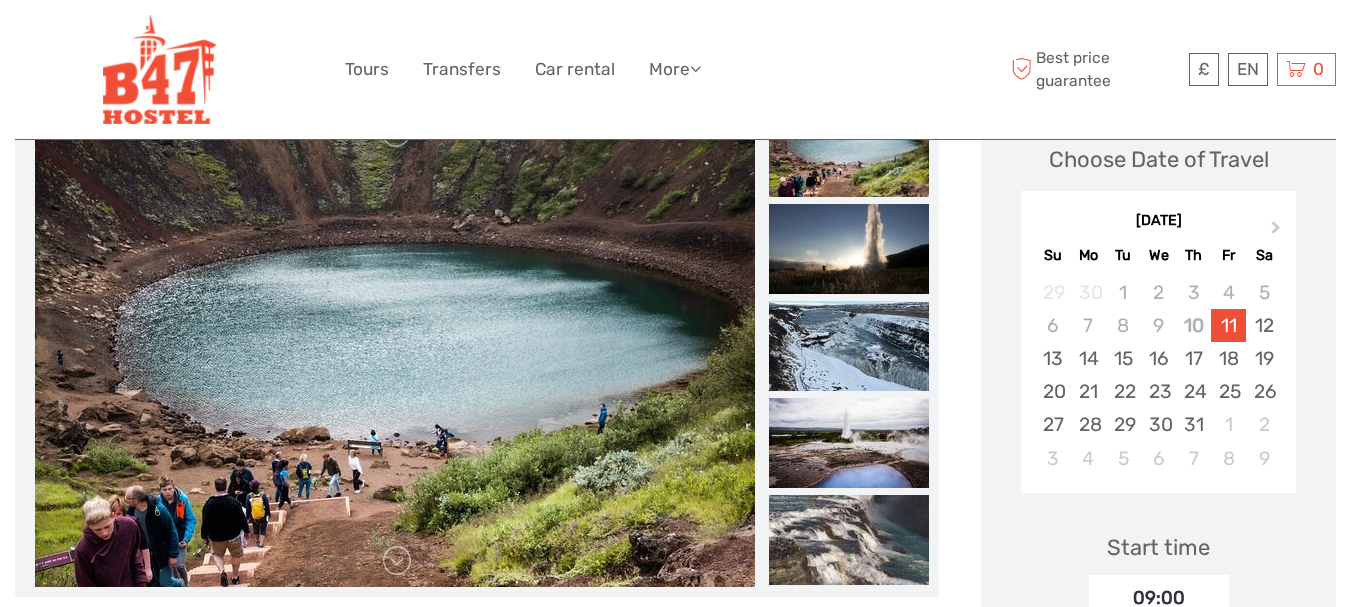 click at bounding box center [849, 249] 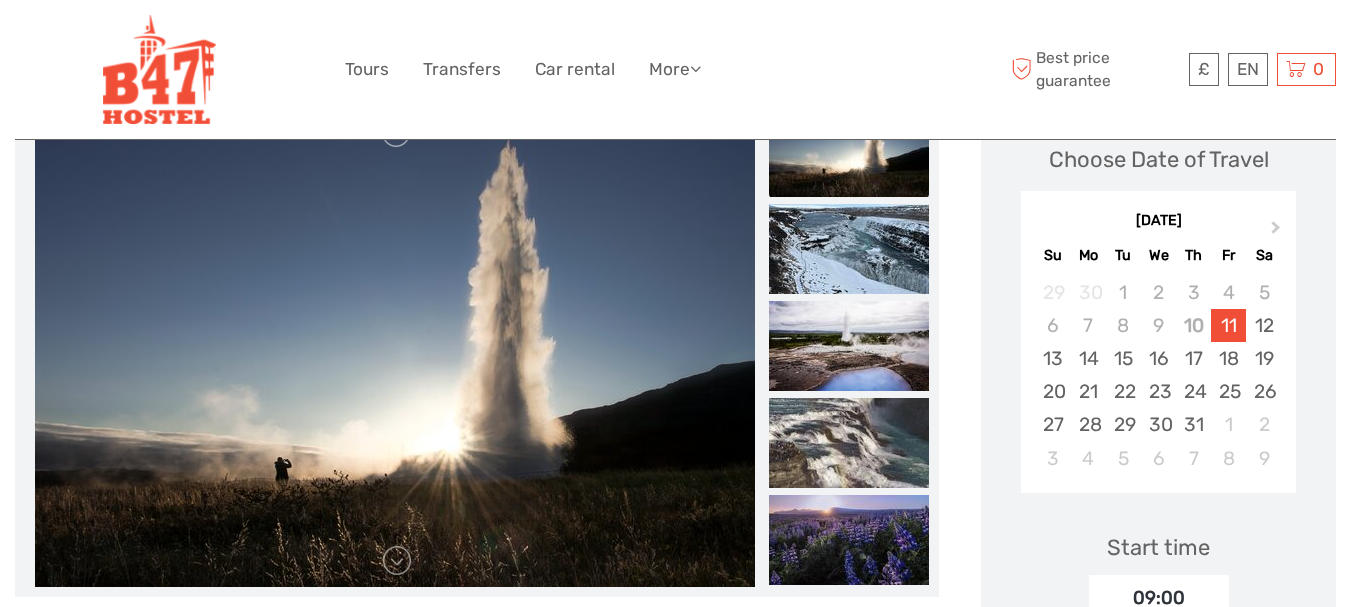 click at bounding box center [849, 249] 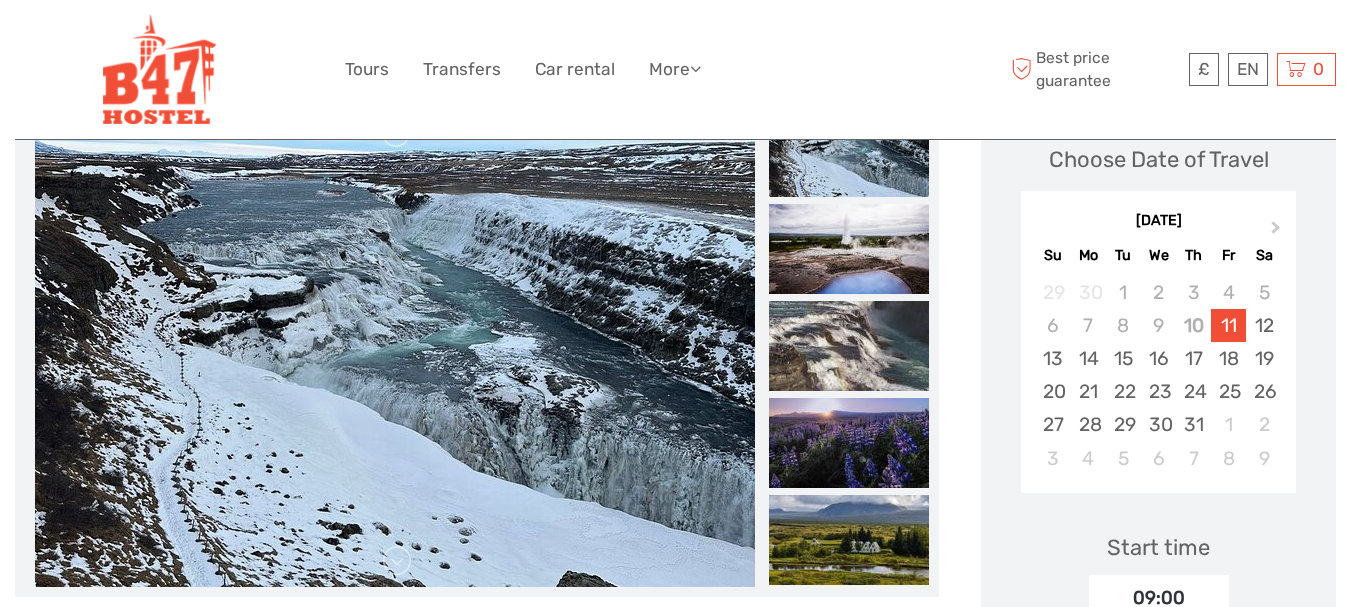 click at bounding box center (849, 249) 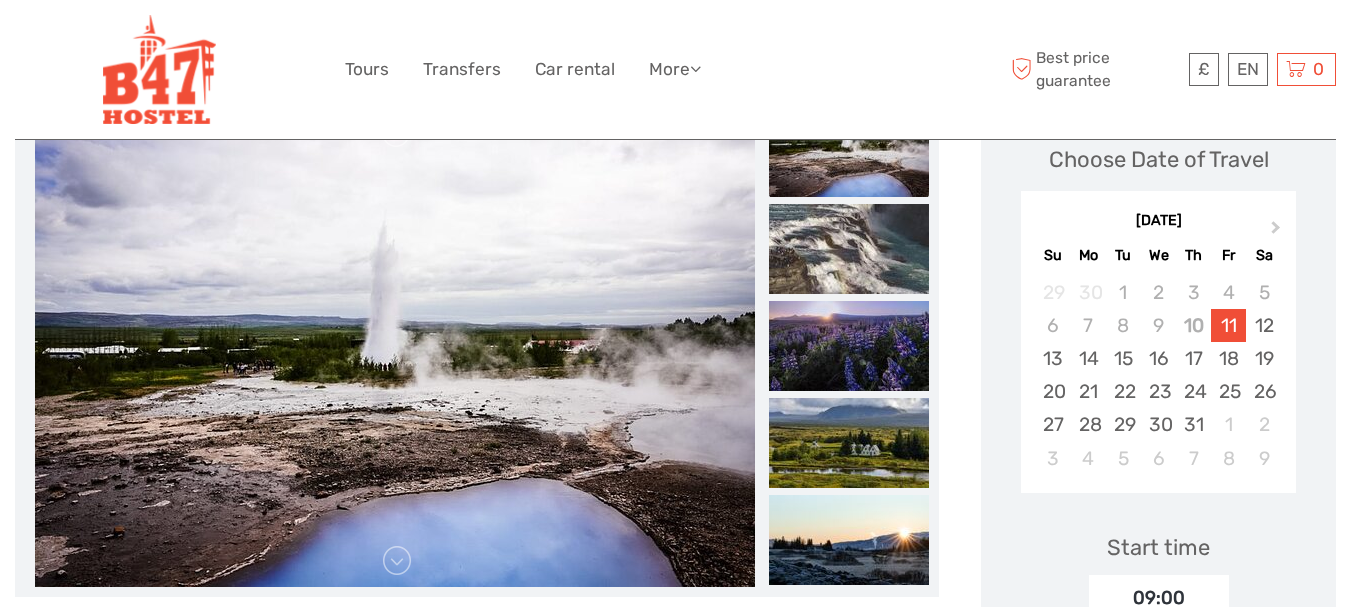 click at bounding box center [849, 249] 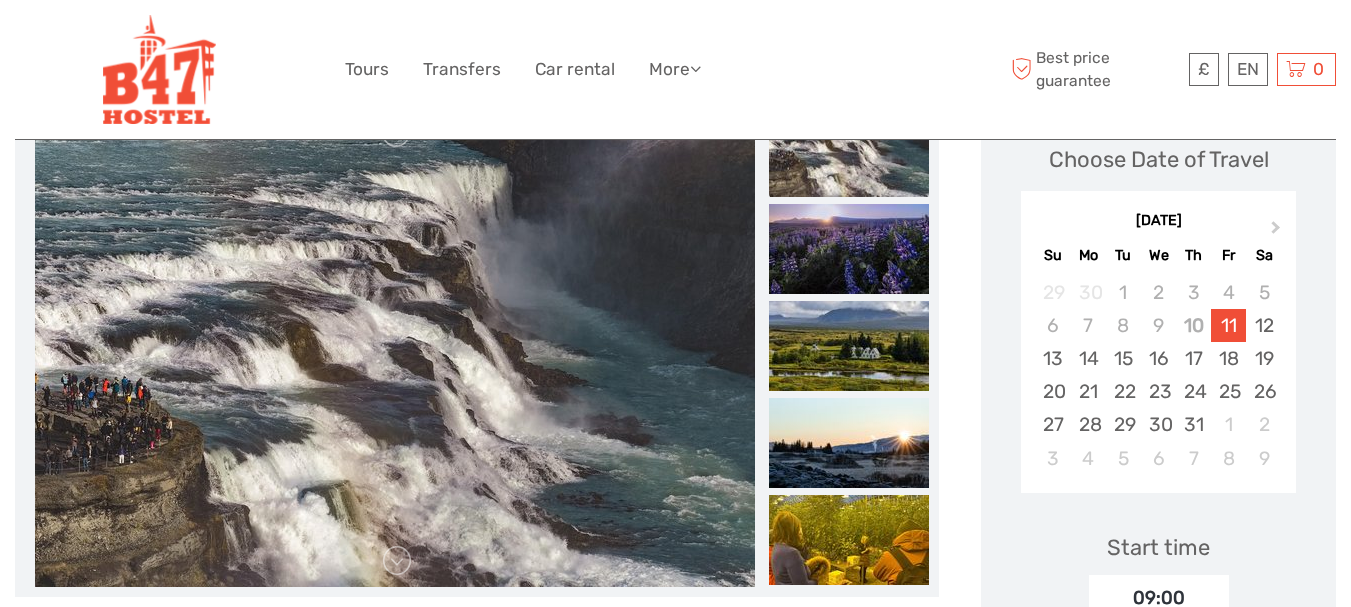 click at bounding box center [849, 249] 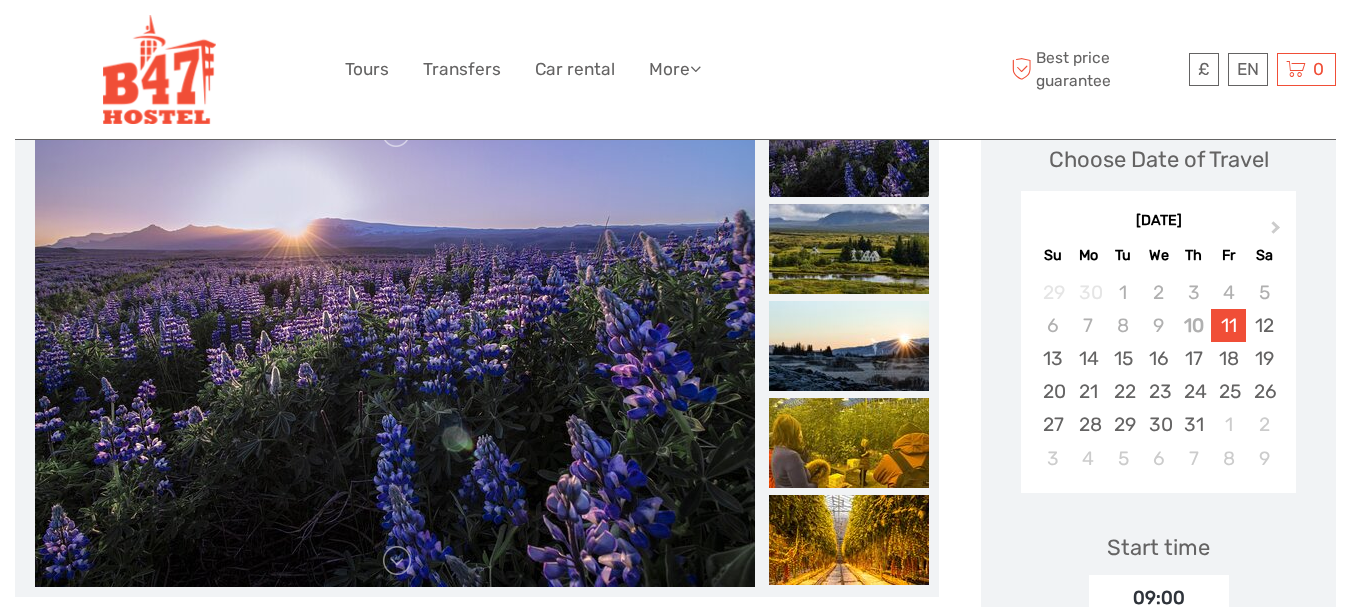click at bounding box center (849, 249) 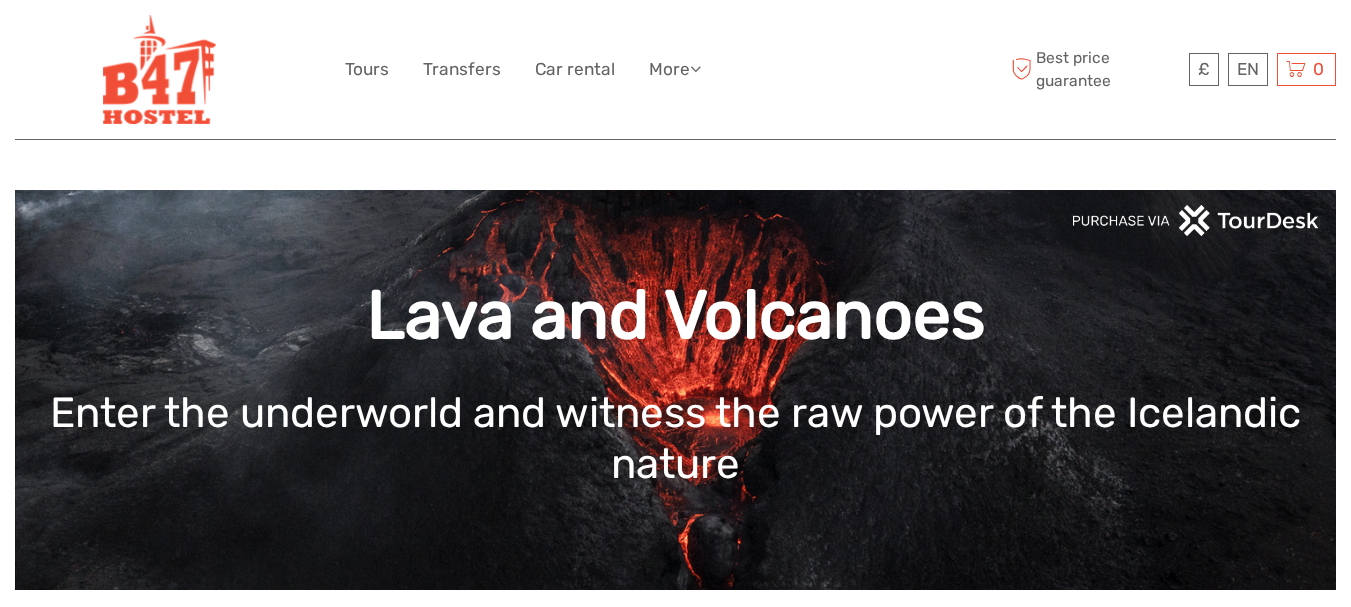 scroll, scrollTop: 0, scrollLeft: 0, axis: both 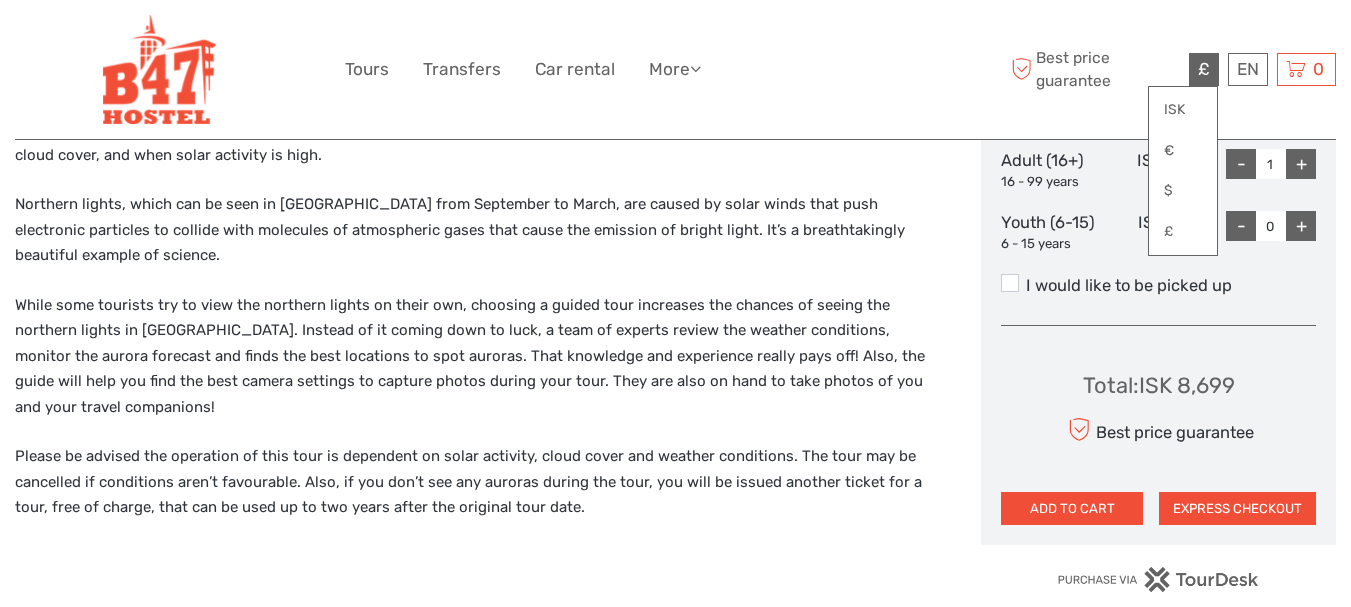 click on "£
ISK
€
$
£" at bounding box center [1204, 69] 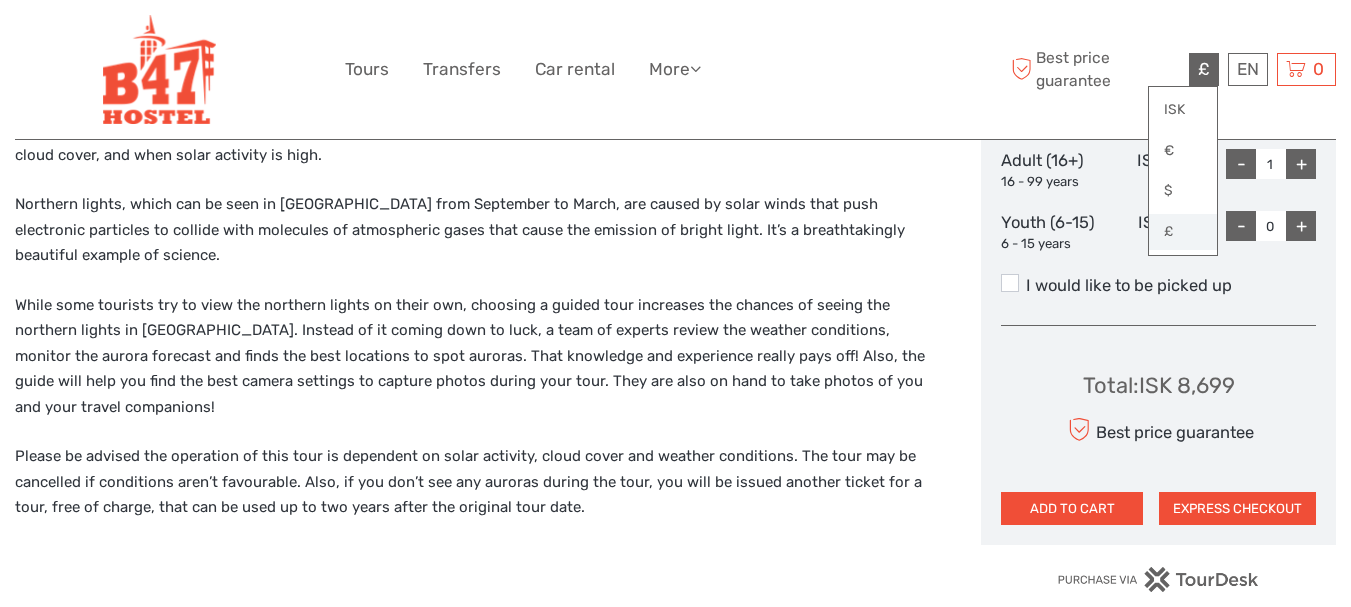 click on "£" at bounding box center [1183, 232] 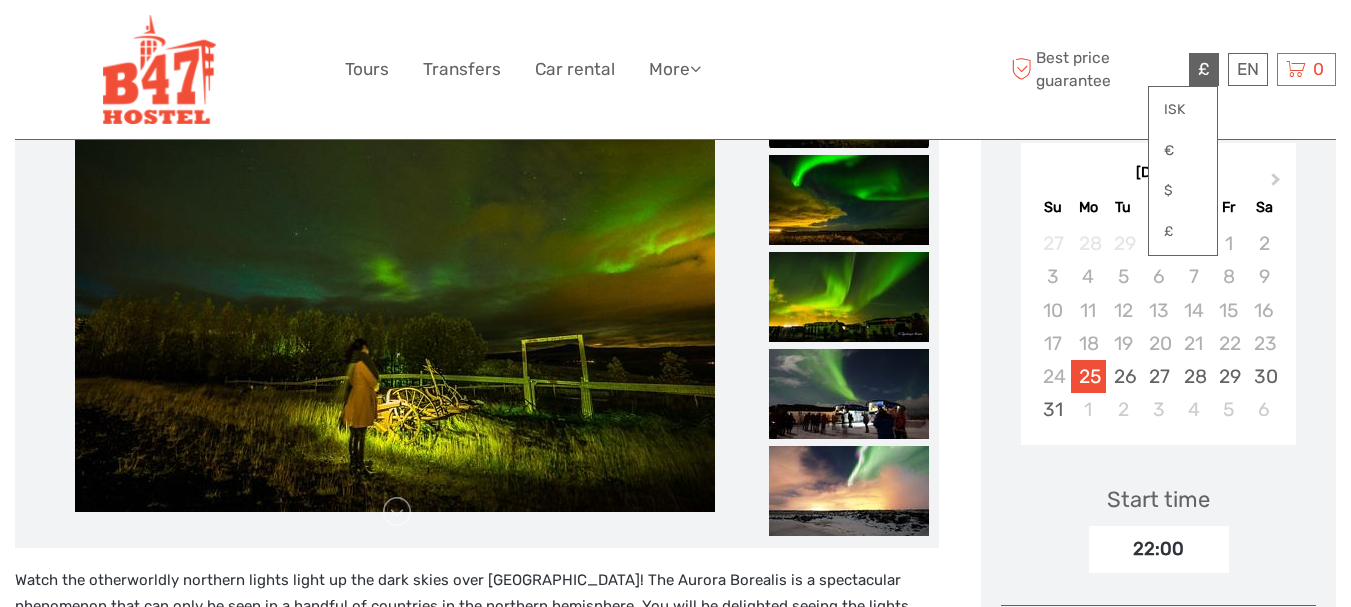 scroll, scrollTop: 400, scrollLeft: 0, axis: vertical 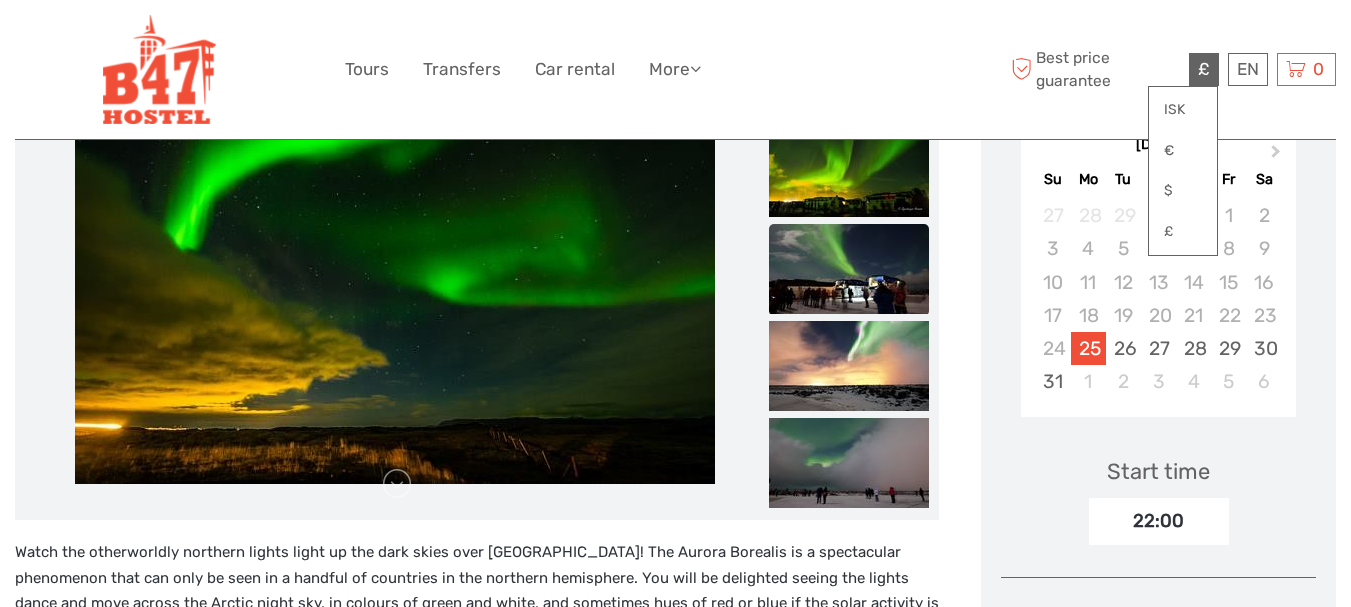 click at bounding box center (849, 269) 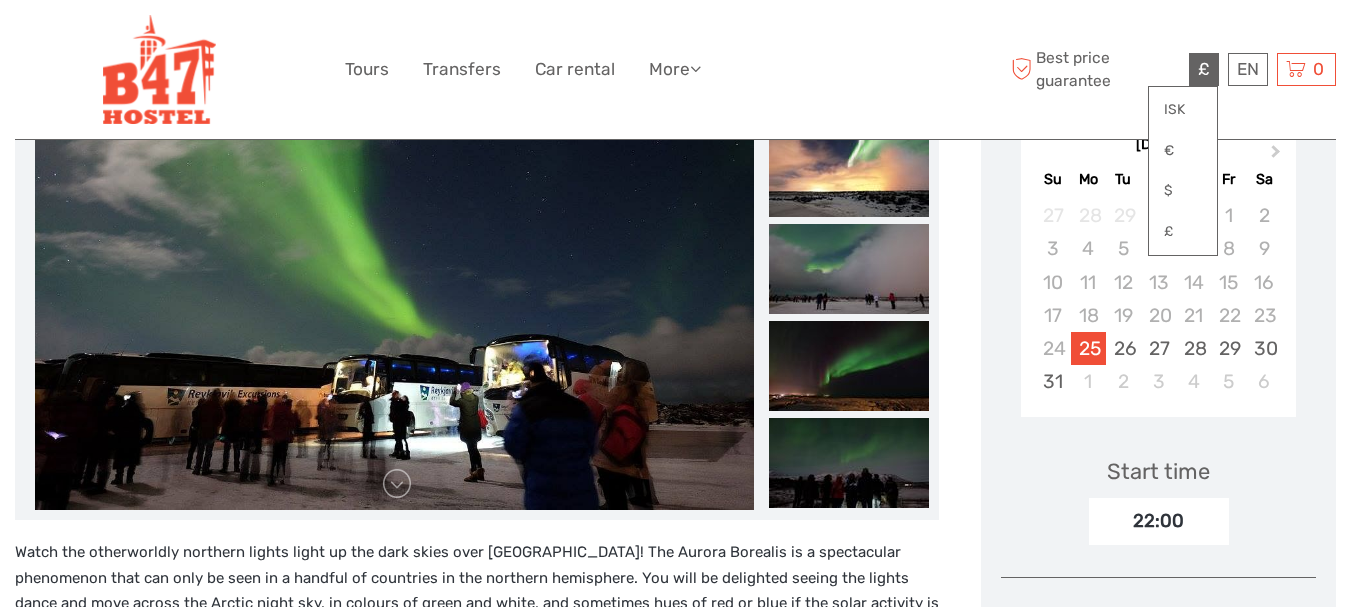 click at bounding box center (849, 269) 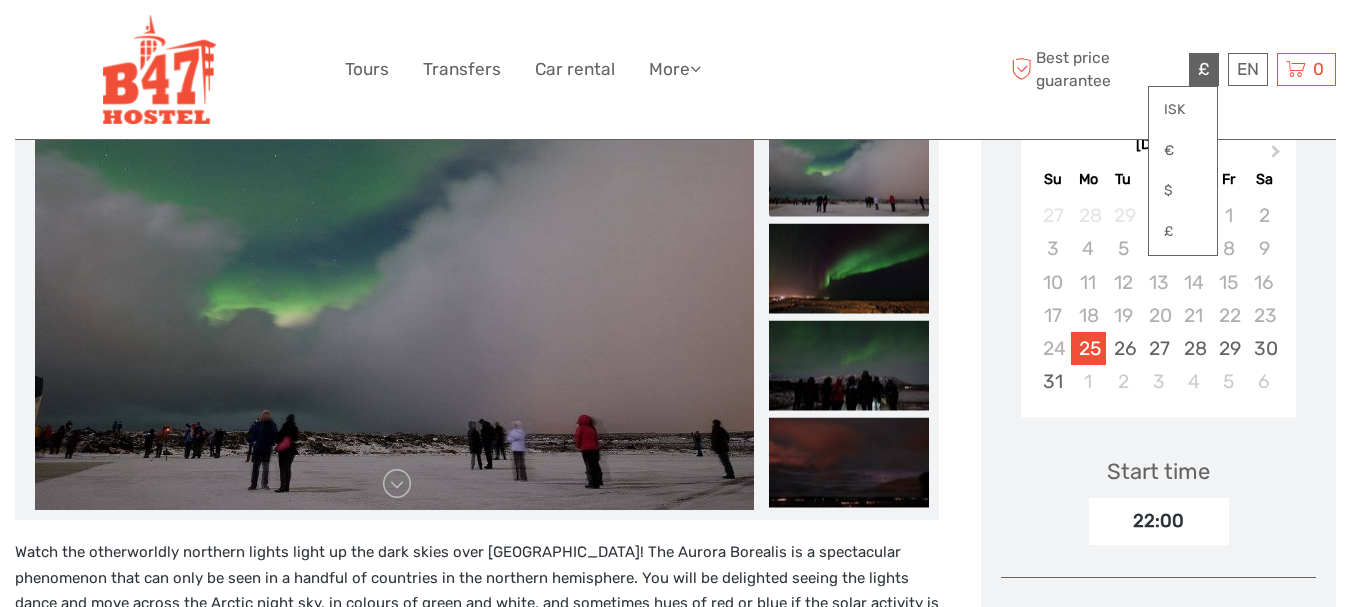click at bounding box center (849, 269) 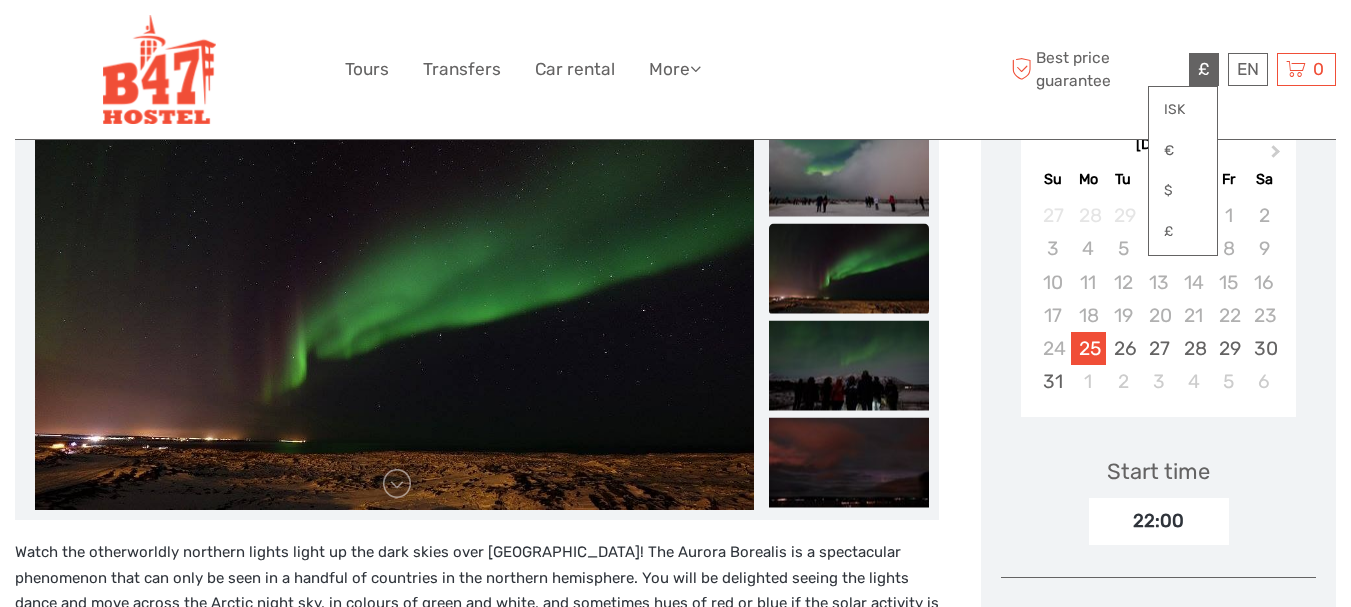 click at bounding box center (849, 269) 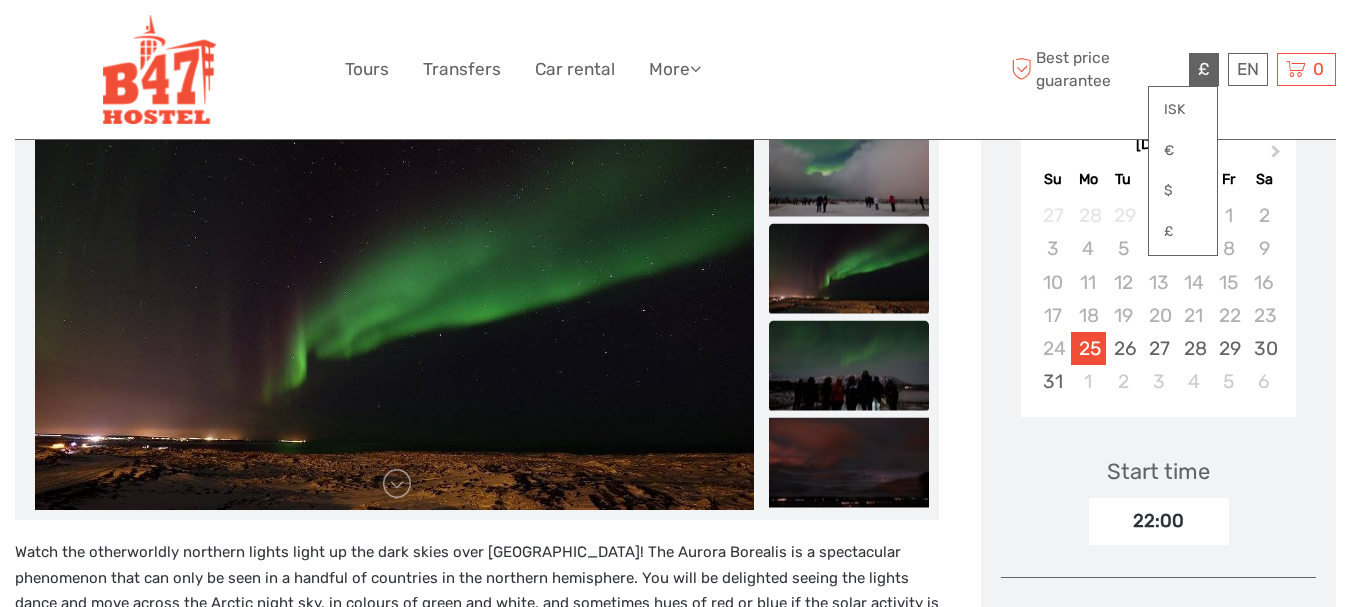 click at bounding box center [849, 366] 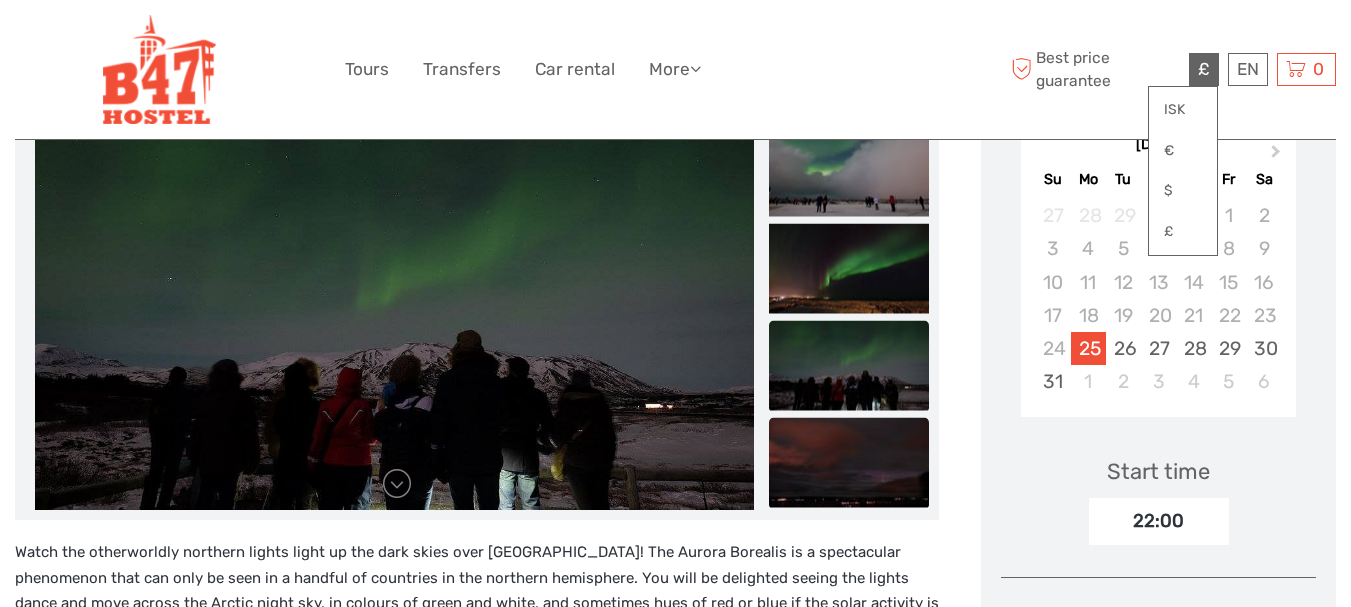 click at bounding box center [849, 463] 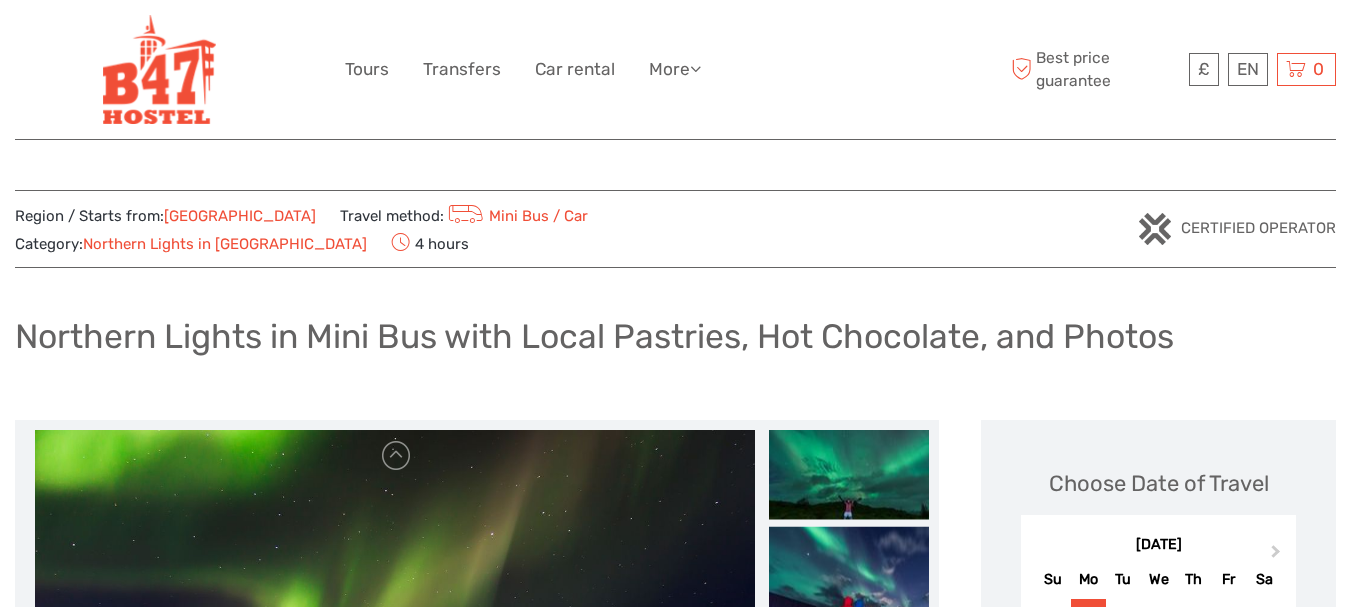scroll, scrollTop: 0, scrollLeft: 0, axis: both 